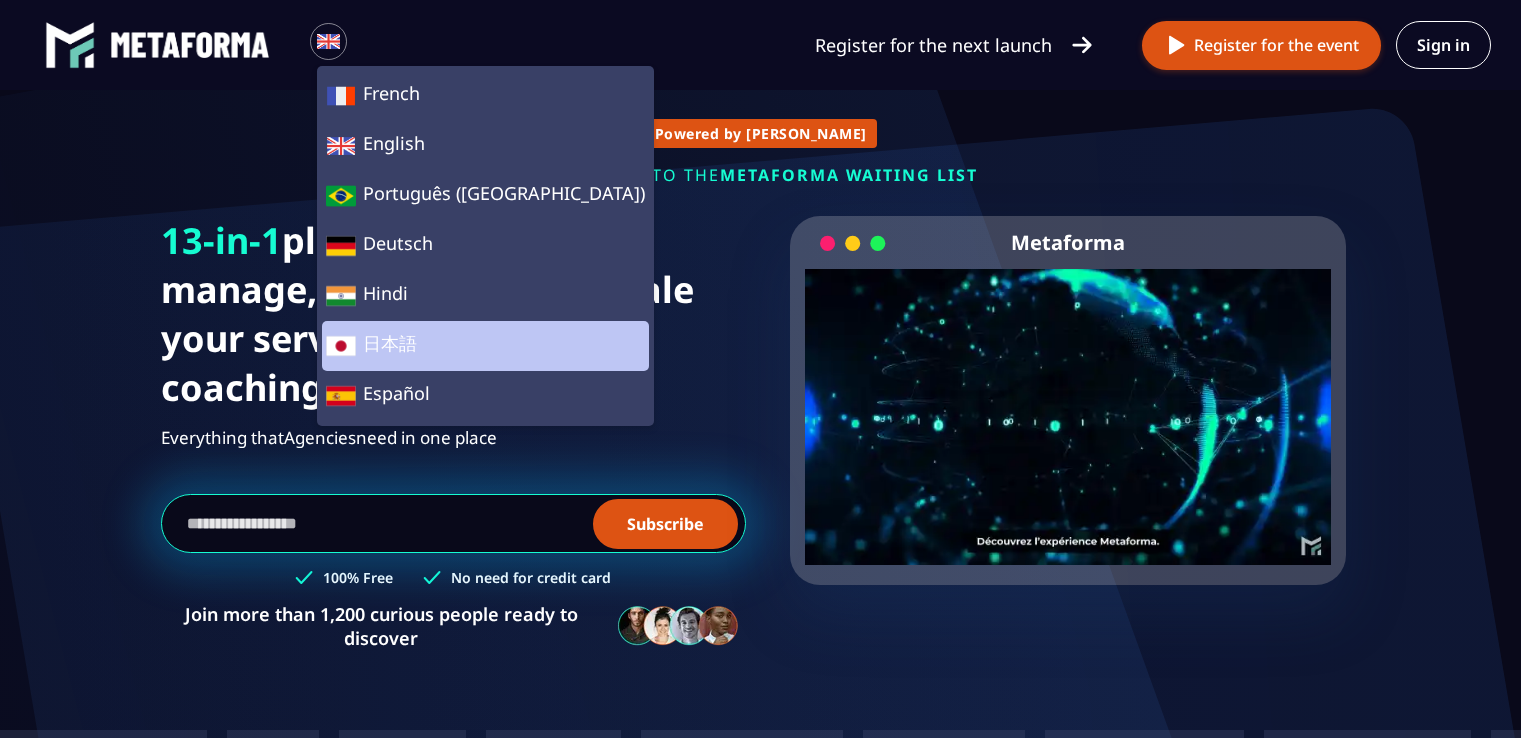 scroll, scrollTop: 4200, scrollLeft: 0, axis: vertical 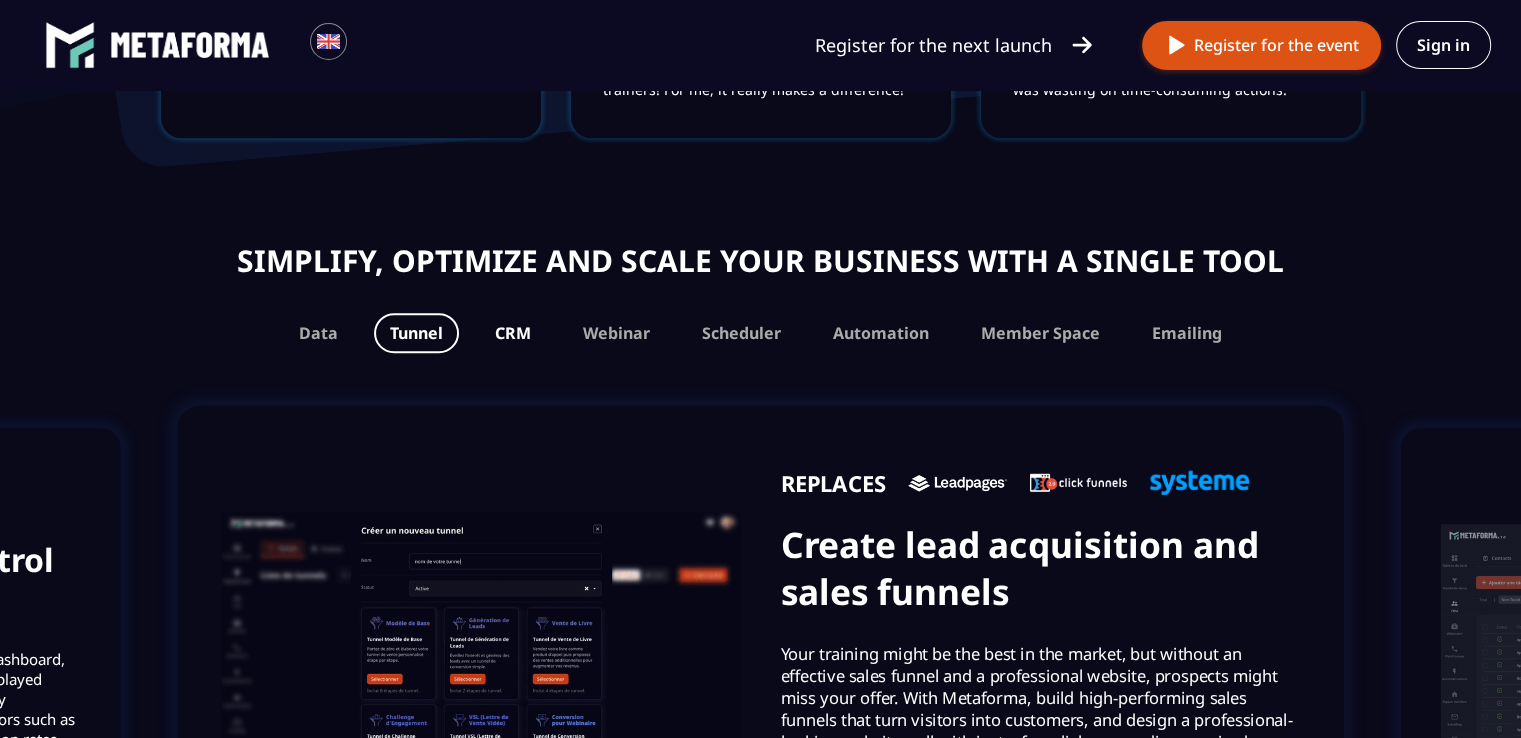 click on "CRM" at bounding box center (513, 333) 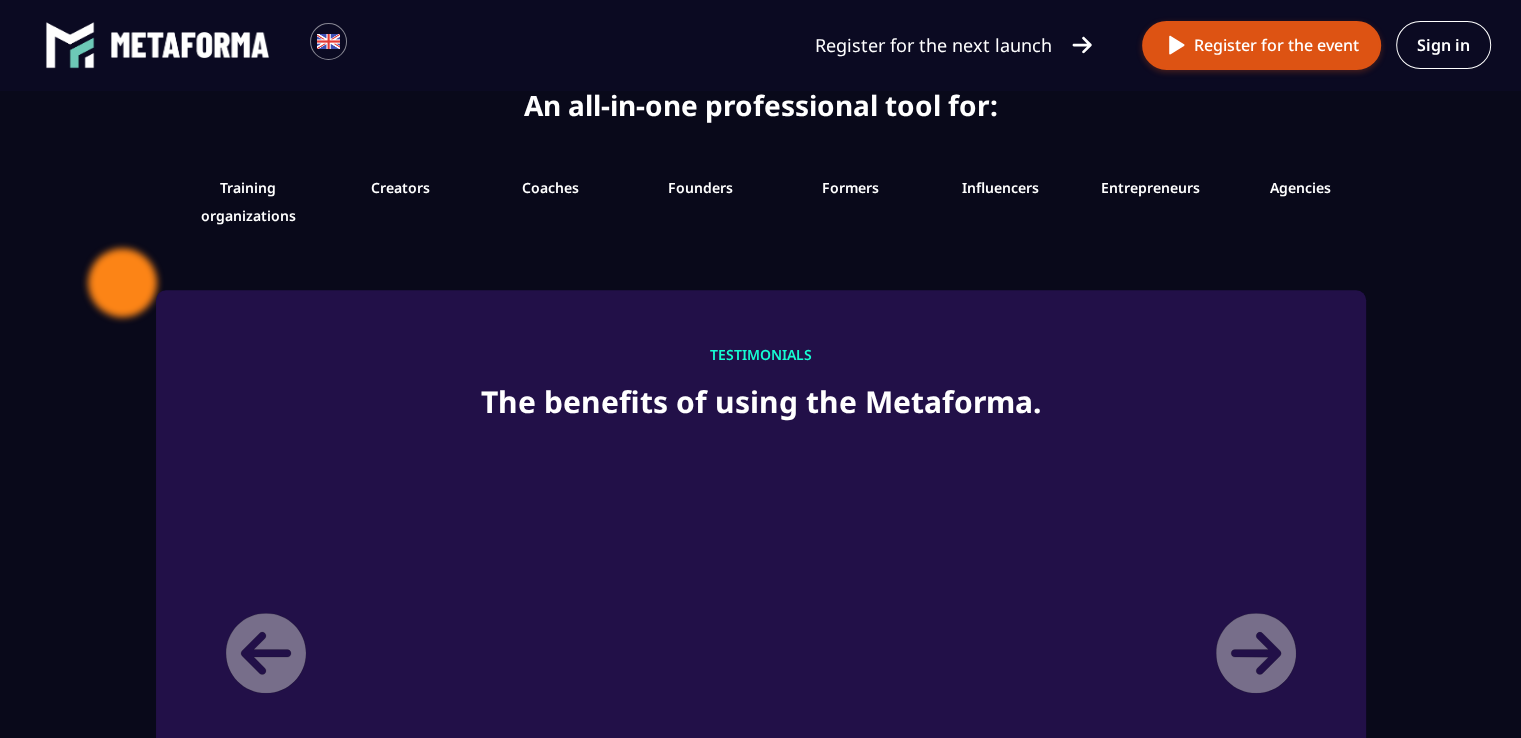 scroll, scrollTop: 2300, scrollLeft: 0, axis: vertical 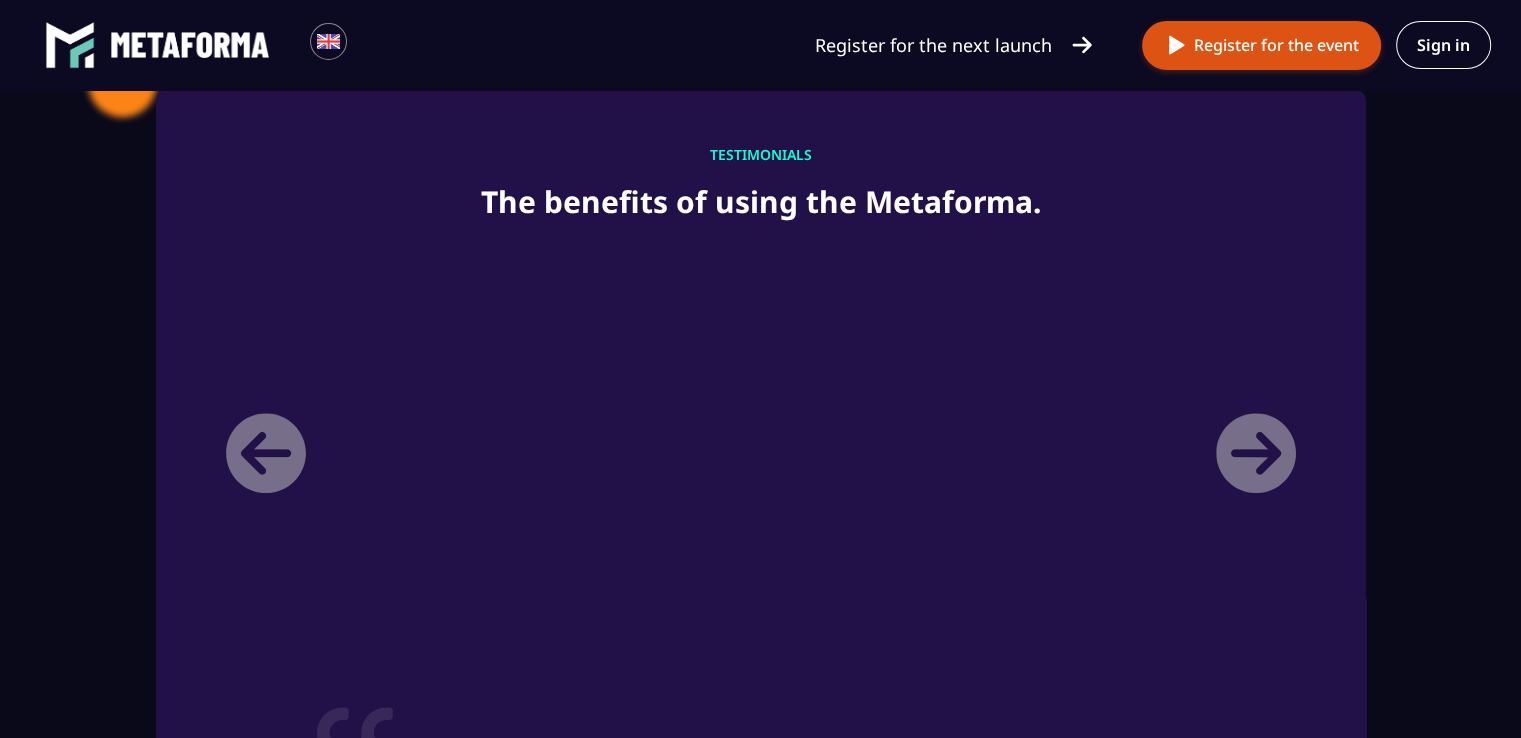 click on "[PERSON_NAME] Director of a training organization My name is [PERSON_NAME], I have been the director of a training organization for over 3 years. I use MetaForma because no software on the market is comparable. Whether it's administrative or marketing, everything is studied to optimize our time and increase our turnover. Before, I used 5 software programs and now I only need one software.   Since I used MetaForma my turnover has been multiplied by 4 and my working time divided by 3. The tool is very collaborative, everyone of my teammates has access to it and we can all work together, it's very practical. And with the subscription, I have access to my own virtual desktops in the metaverse, it’s pretty cool!  Reasons why I would recommend MetaForma? I think if you want to be one step ahead of your competitors, optimize your time, collaborate better with your teams and ultimately increase your turnover." at bounding box center [761, 744] 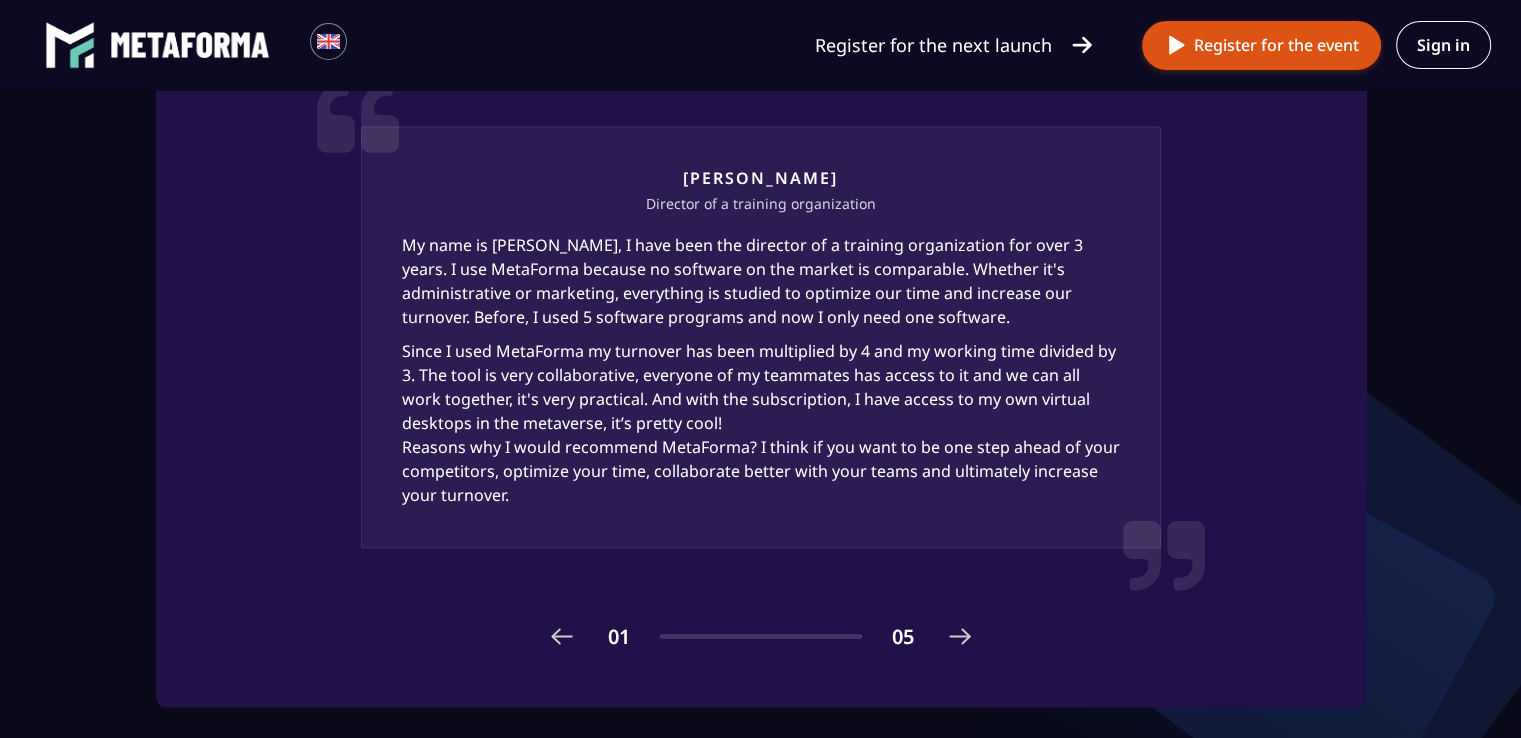 scroll, scrollTop: 3300, scrollLeft: 0, axis: vertical 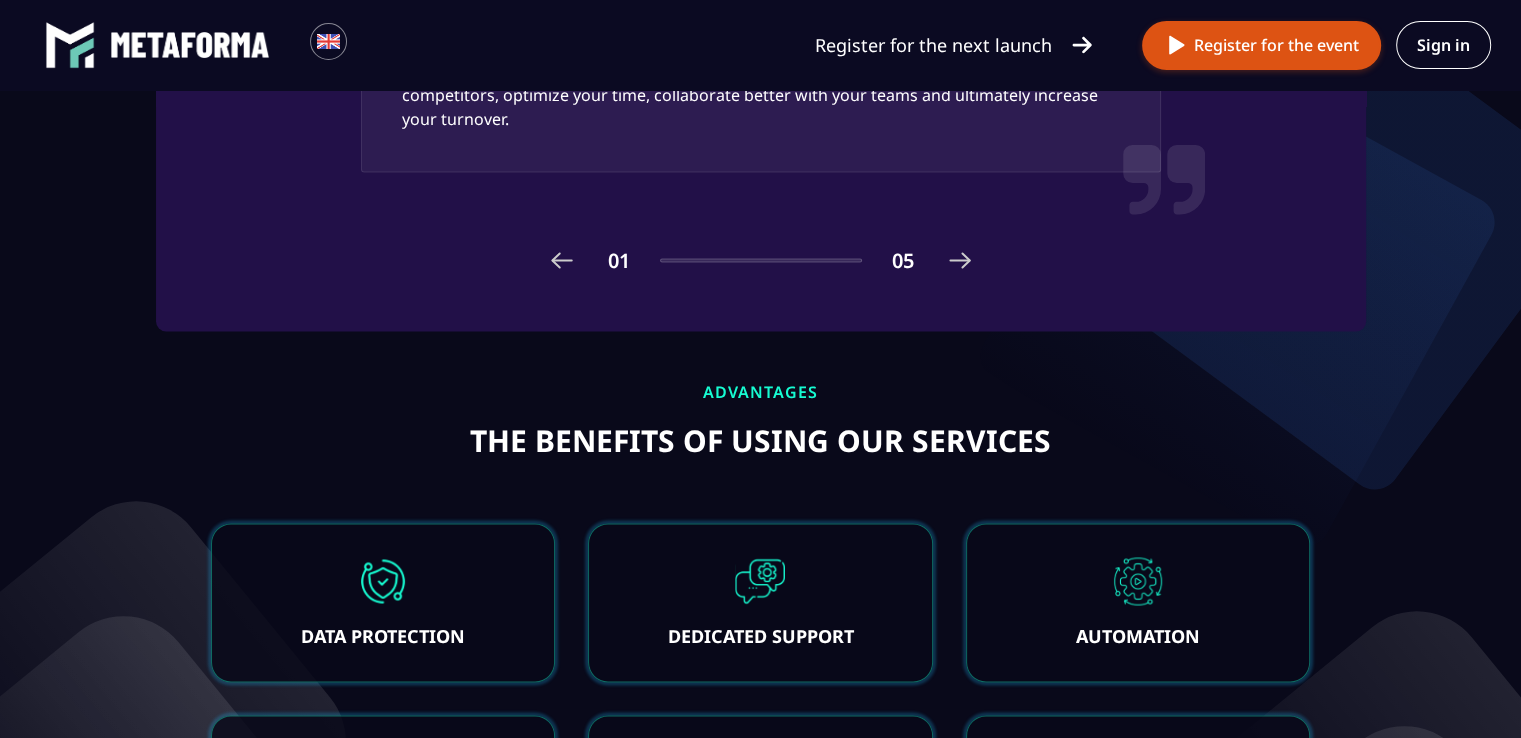 click at bounding box center (960, 260) 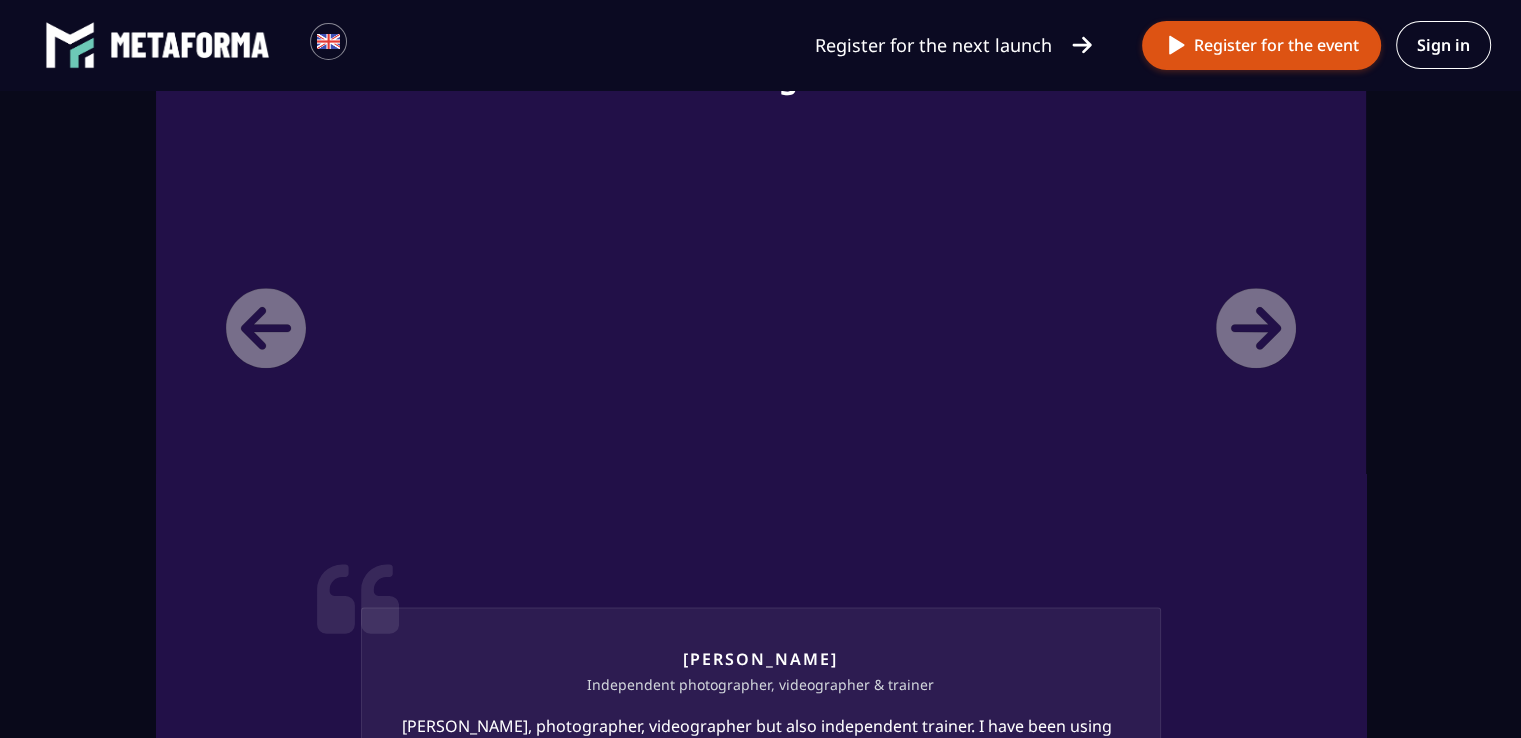 scroll, scrollTop: 2200, scrollLeft: 0, axis: vertical 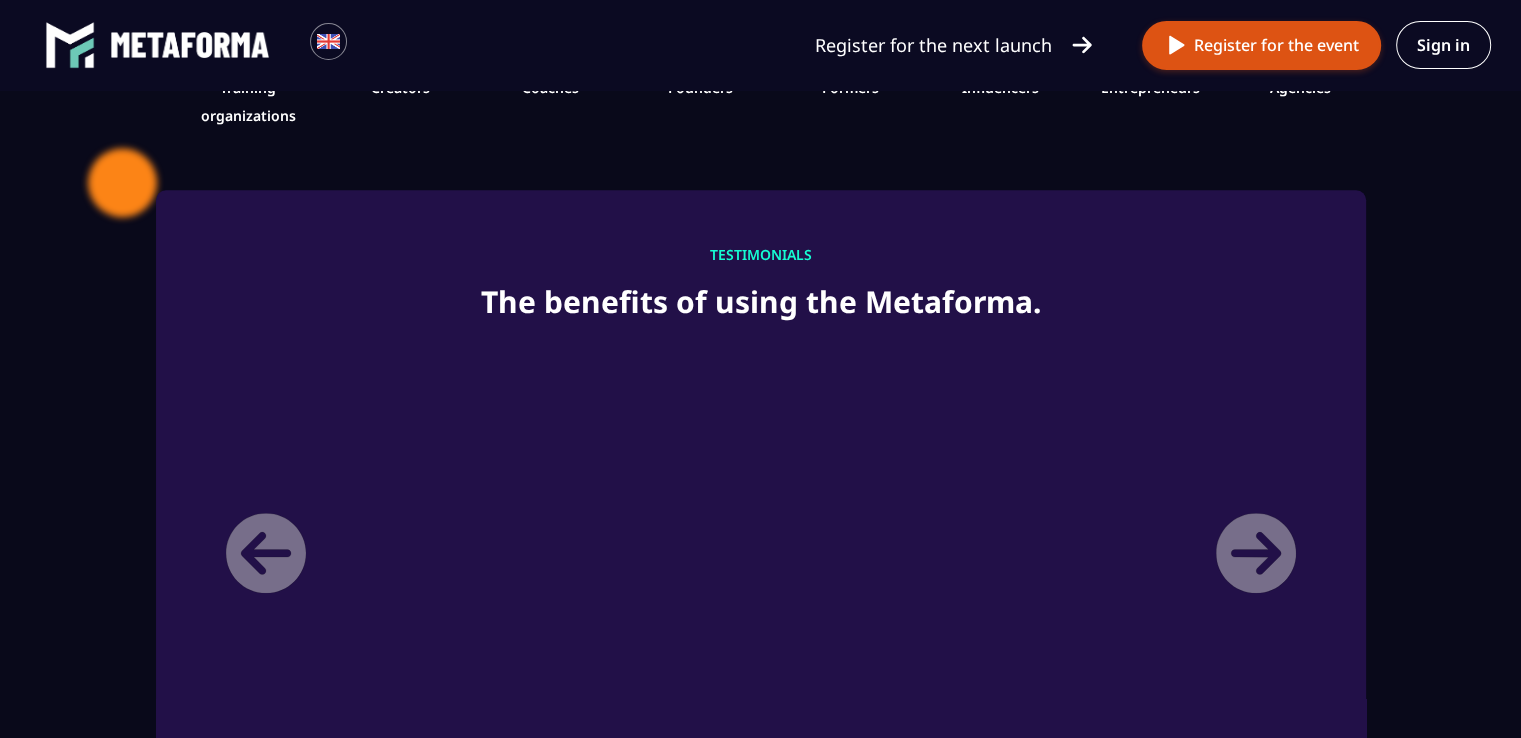 click on "[PERSON_NAME] Independent photographer, videographer & trainer [PERSON_NAME], photographer, videographer but also independent trainer. I have been using MetaForma for several months now. For my two activities, I needed all-in-one software to be able to create my website in a few clicks. Whether for my work as a videographer, my work as a photographer. And also and above all, find an acquisition system that is completely automated so that it can solicit my new customers every day.  I also needed to do webinars to sell my online training and a learner space for my e-learning. I really make the most of the automations that are available on MetaForma, whether at the marketing level with the CRM, at the emailing level or even at the accounting level. For all people who really want to have everything, on a single software and at the same time develop the turnover of their company, yes, I recommend MetaForma." at bounding box center (761, 844) 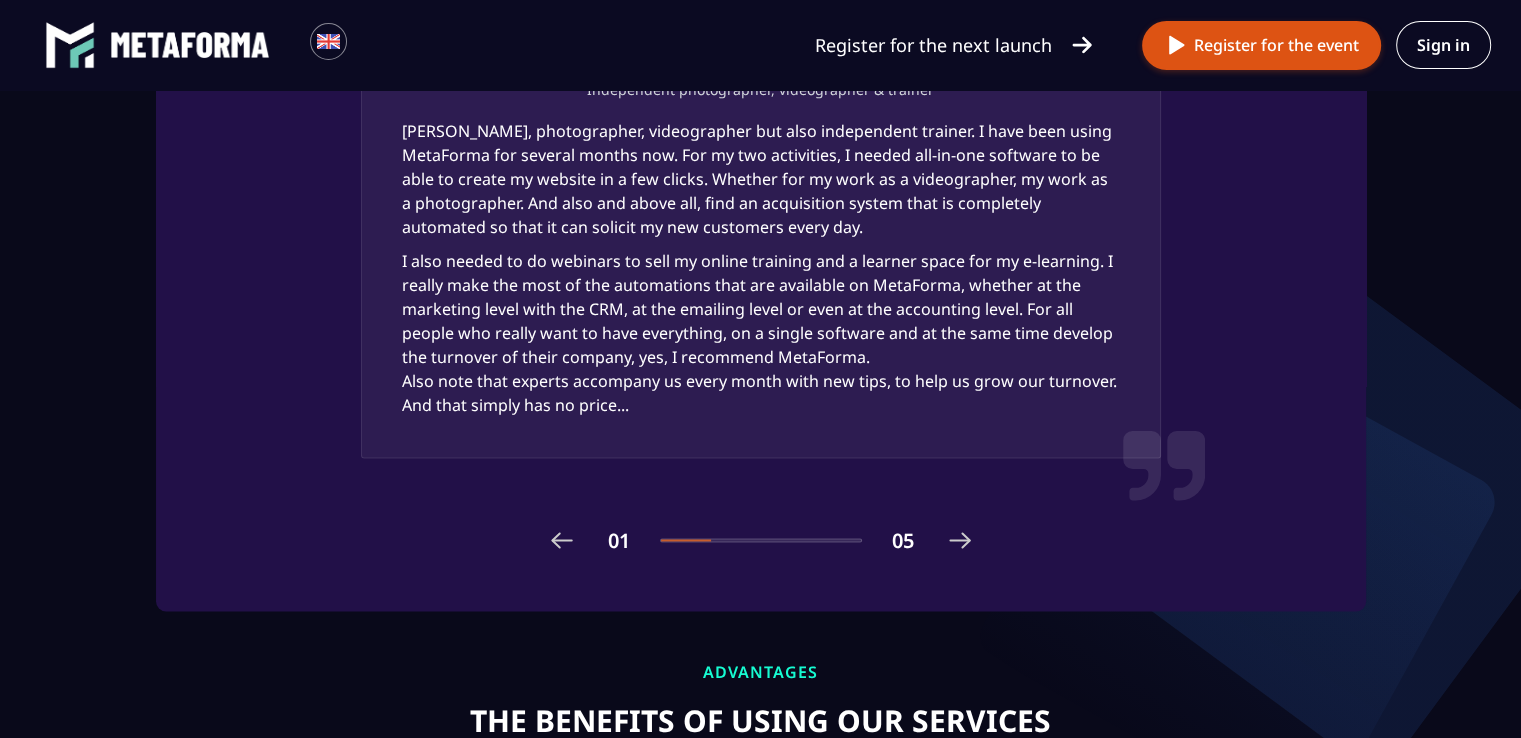 scroll, scrollTop: 3200, scrollLeft: 0, axis: vertical 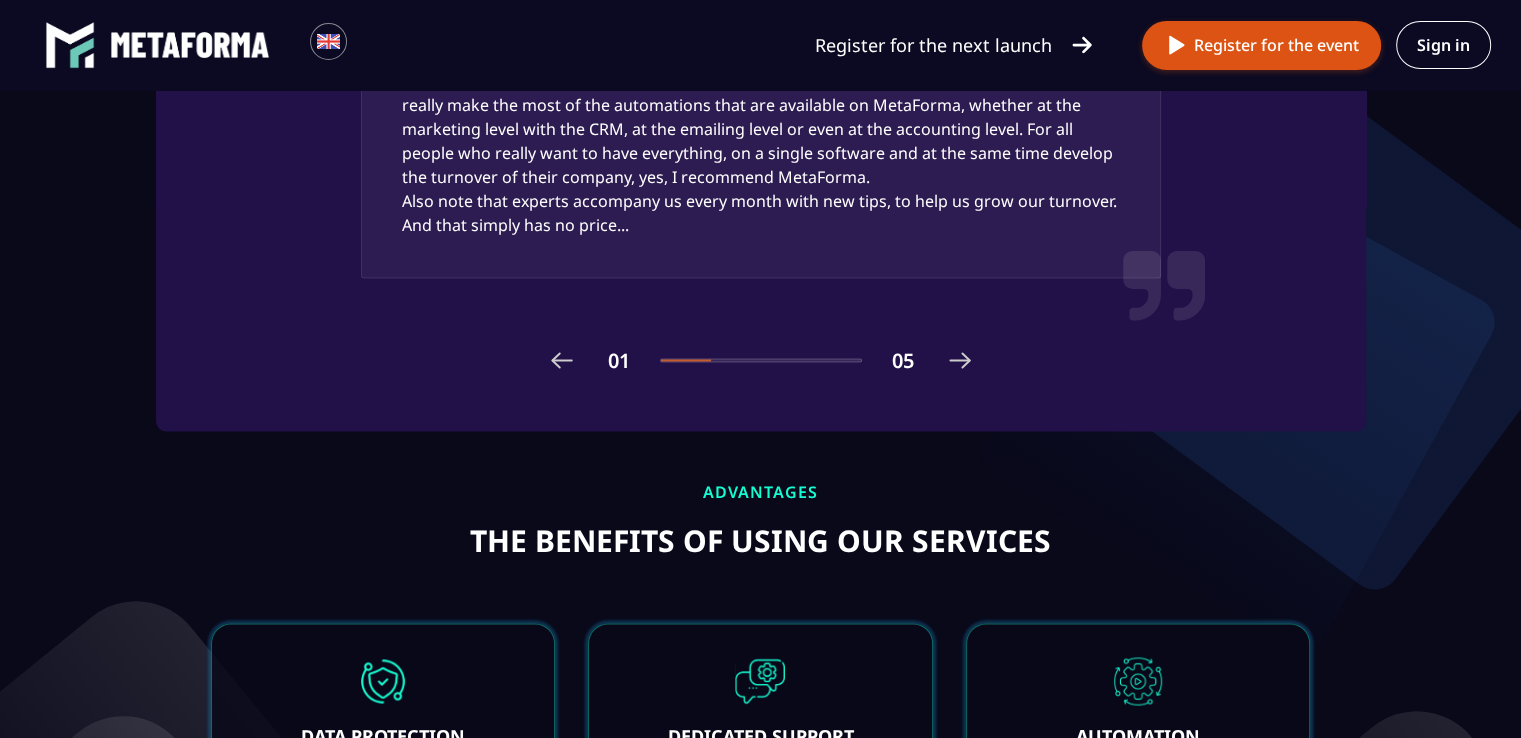 click at bounding box center (960, 360) 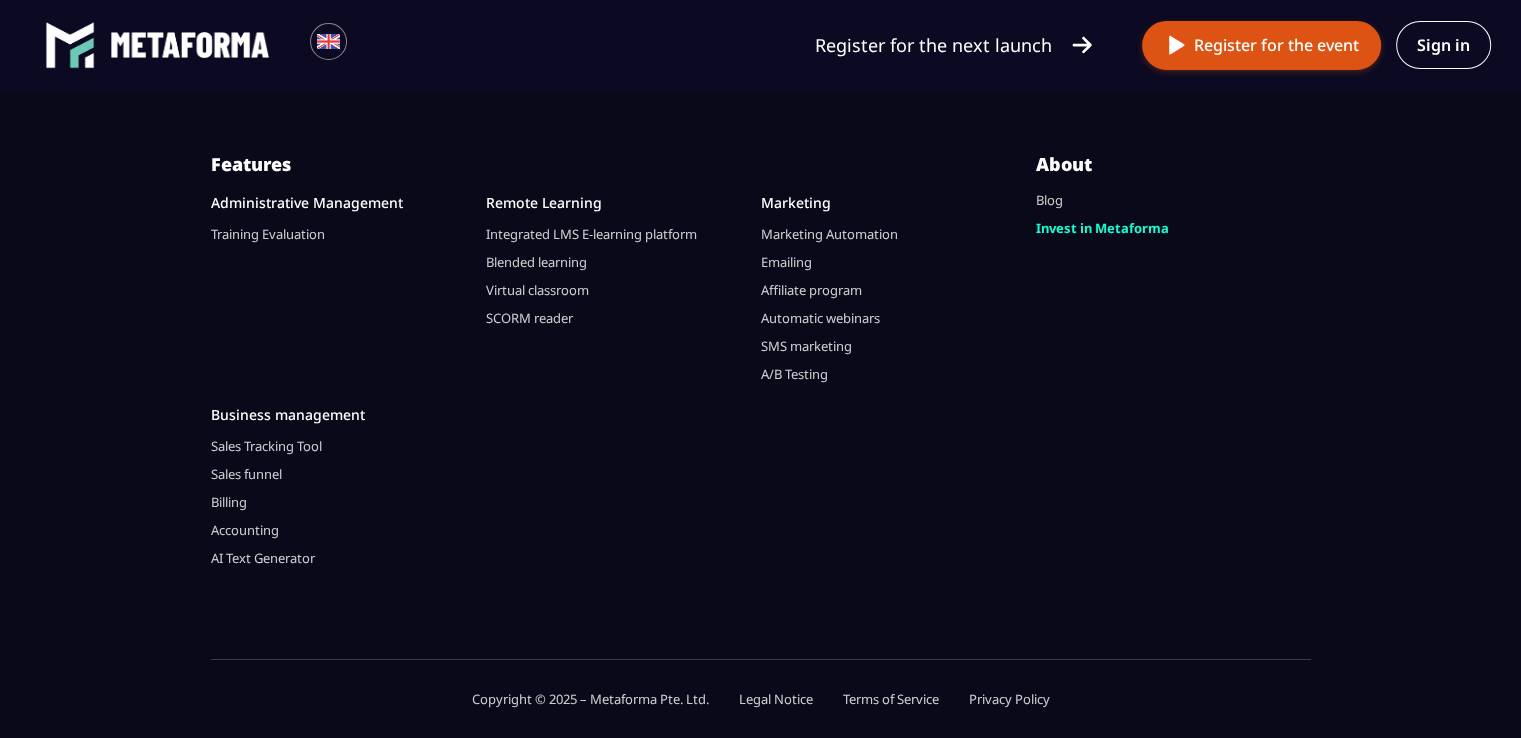 scroll, scrollTop: 6932, scrollLeft: 0, axis: vertical 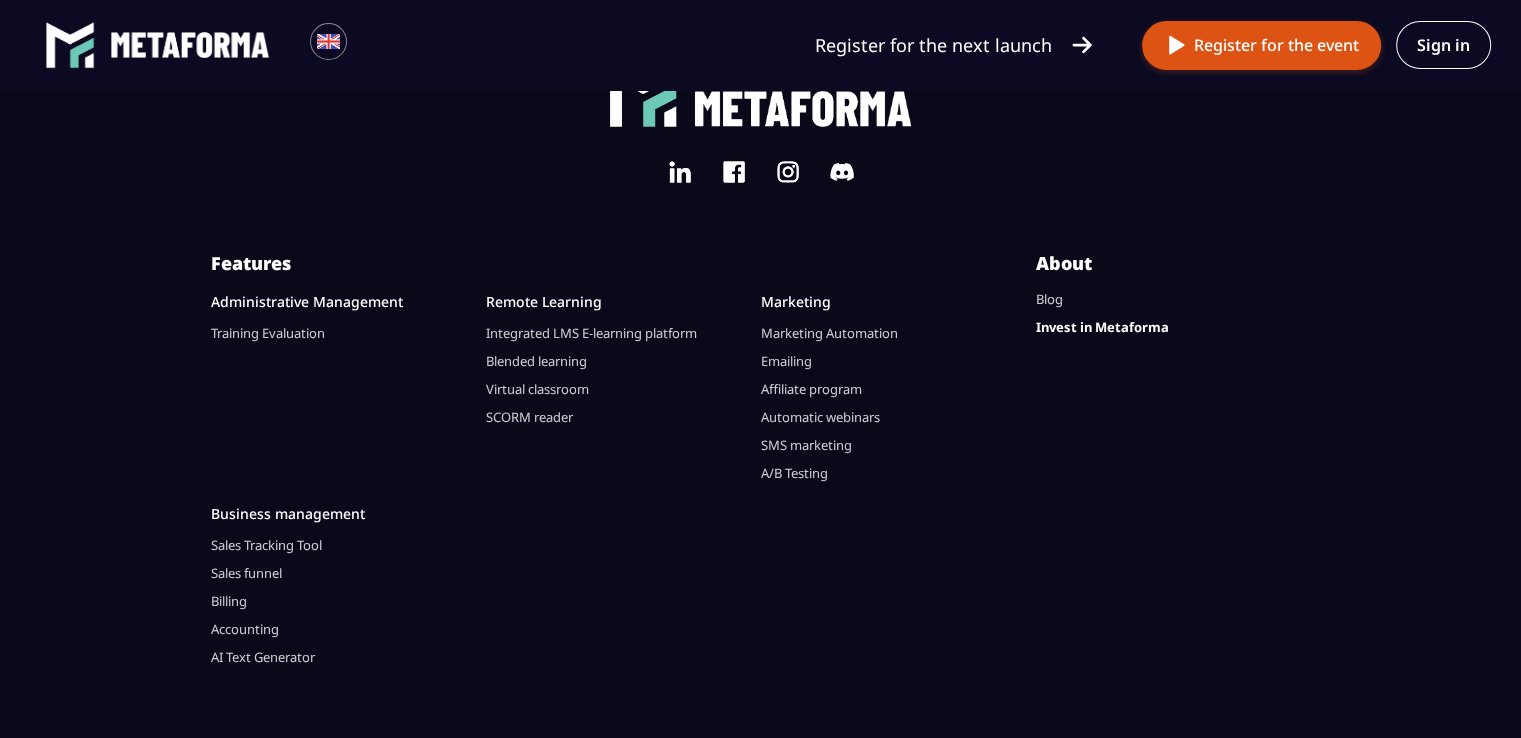 click on "Invest in Metaforma" at bounding box center (1102, 327) 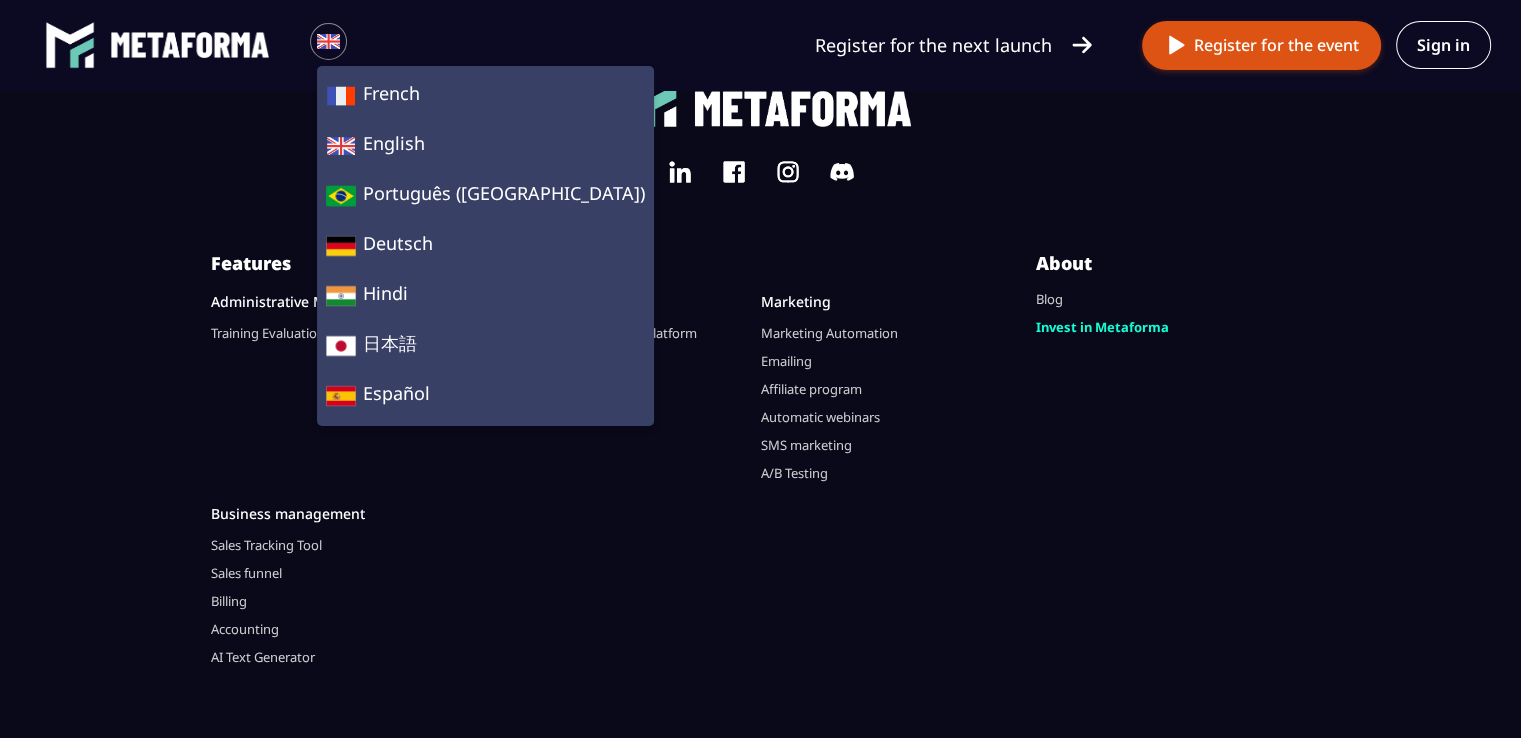 click on "Blog" at bounding box center (1049, 299) 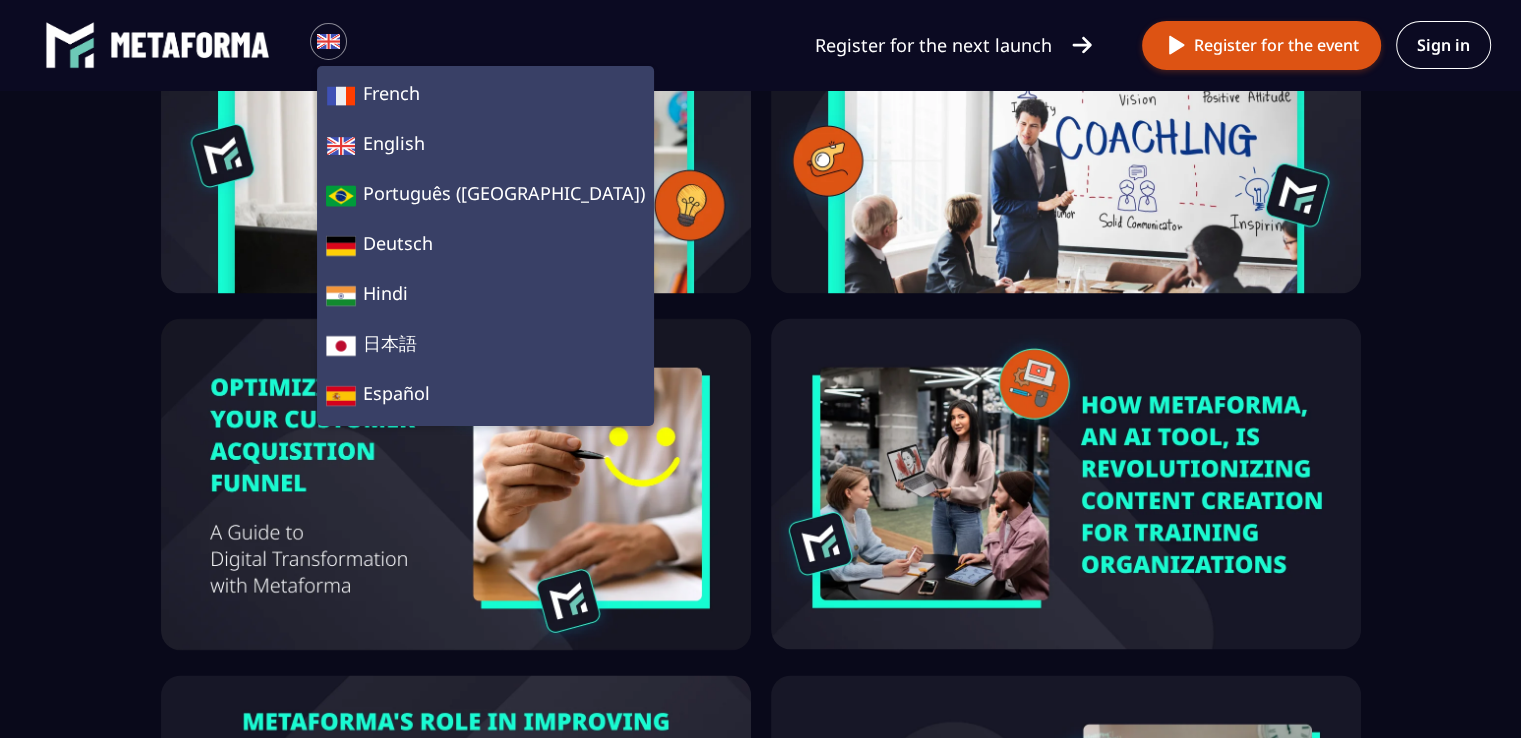 scroll, scrollTop: 3800, scrollLeft: 0, axis: vertical 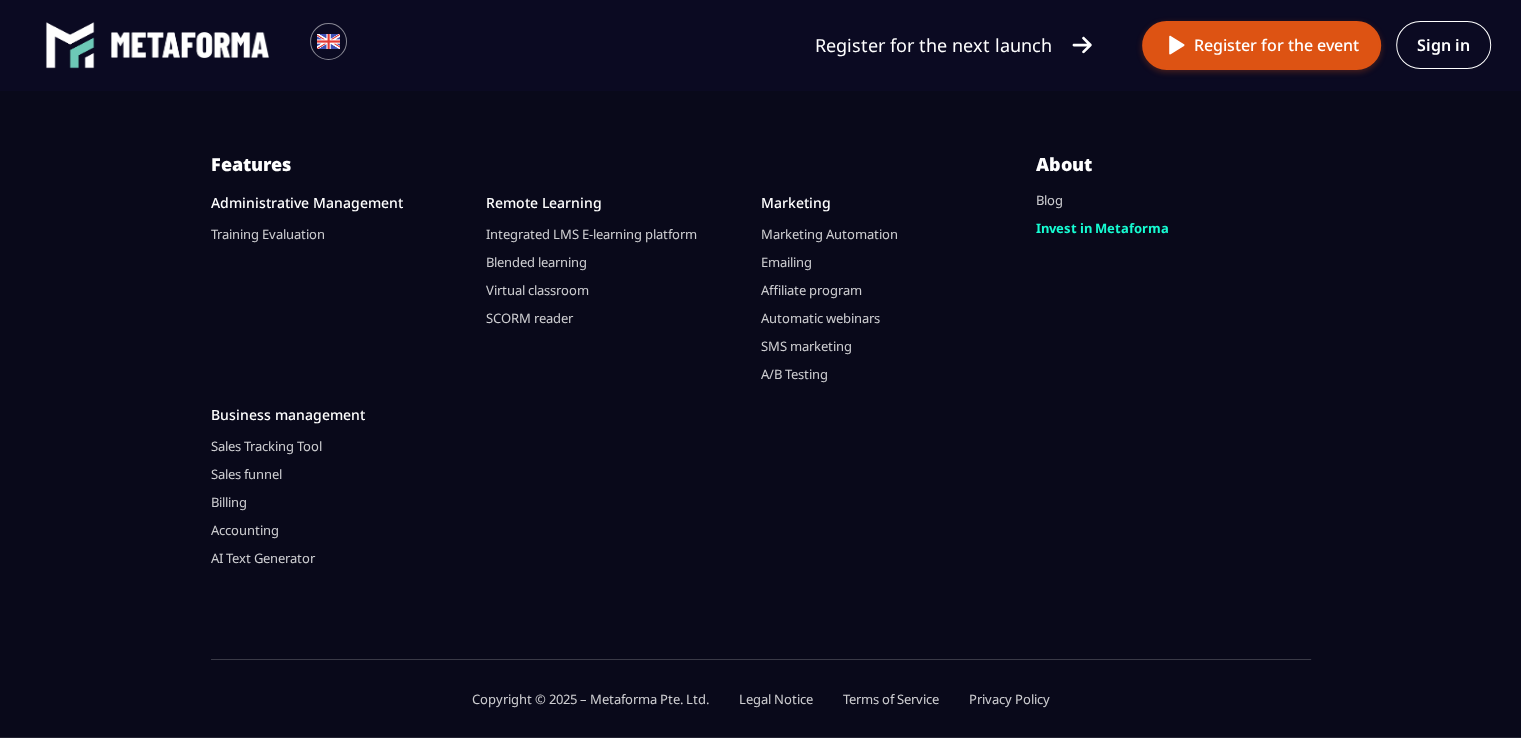 click on "Sales Tracking Tool" at bounding box center (266, 446) 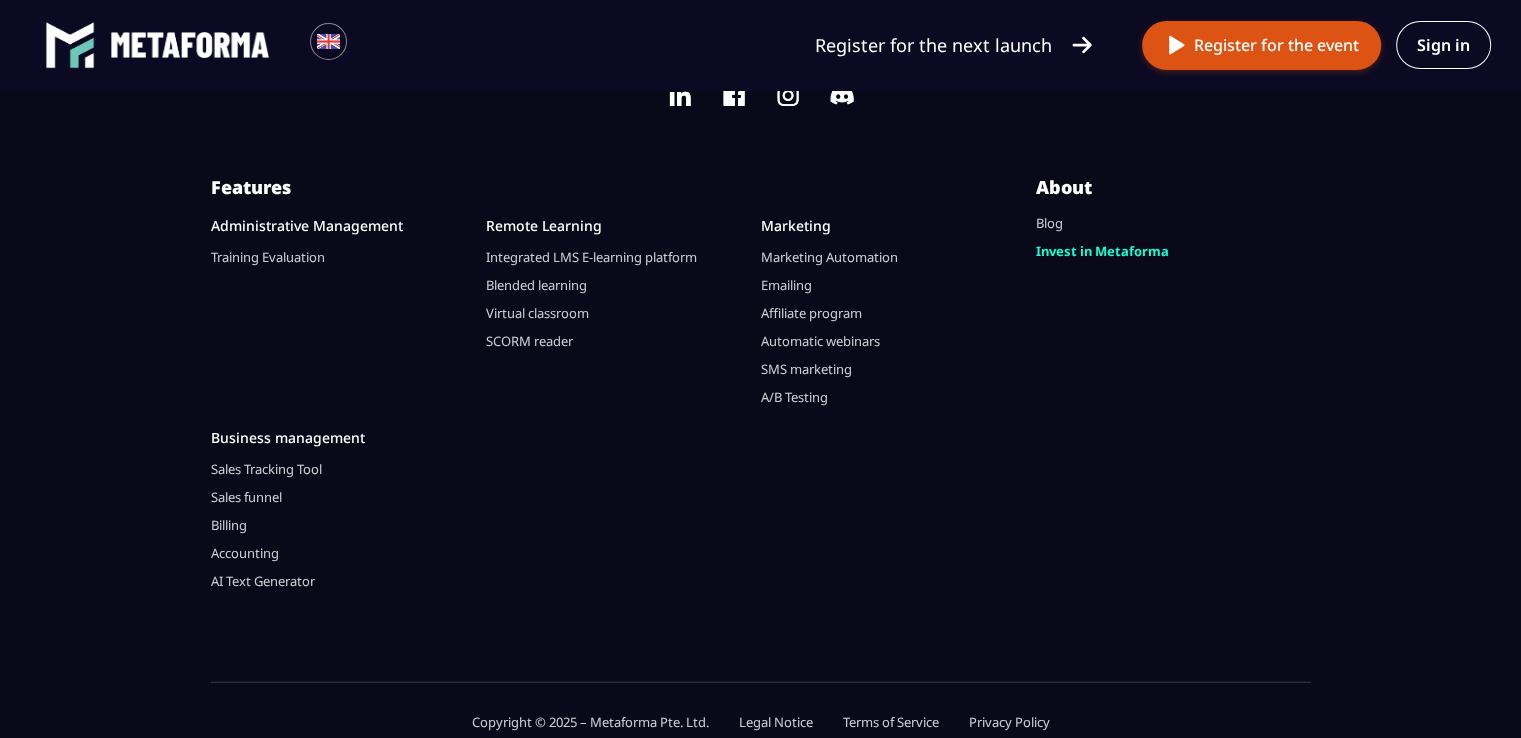 scroll, scrollTop: 4553, scrollLeft: 0, axis: vertical 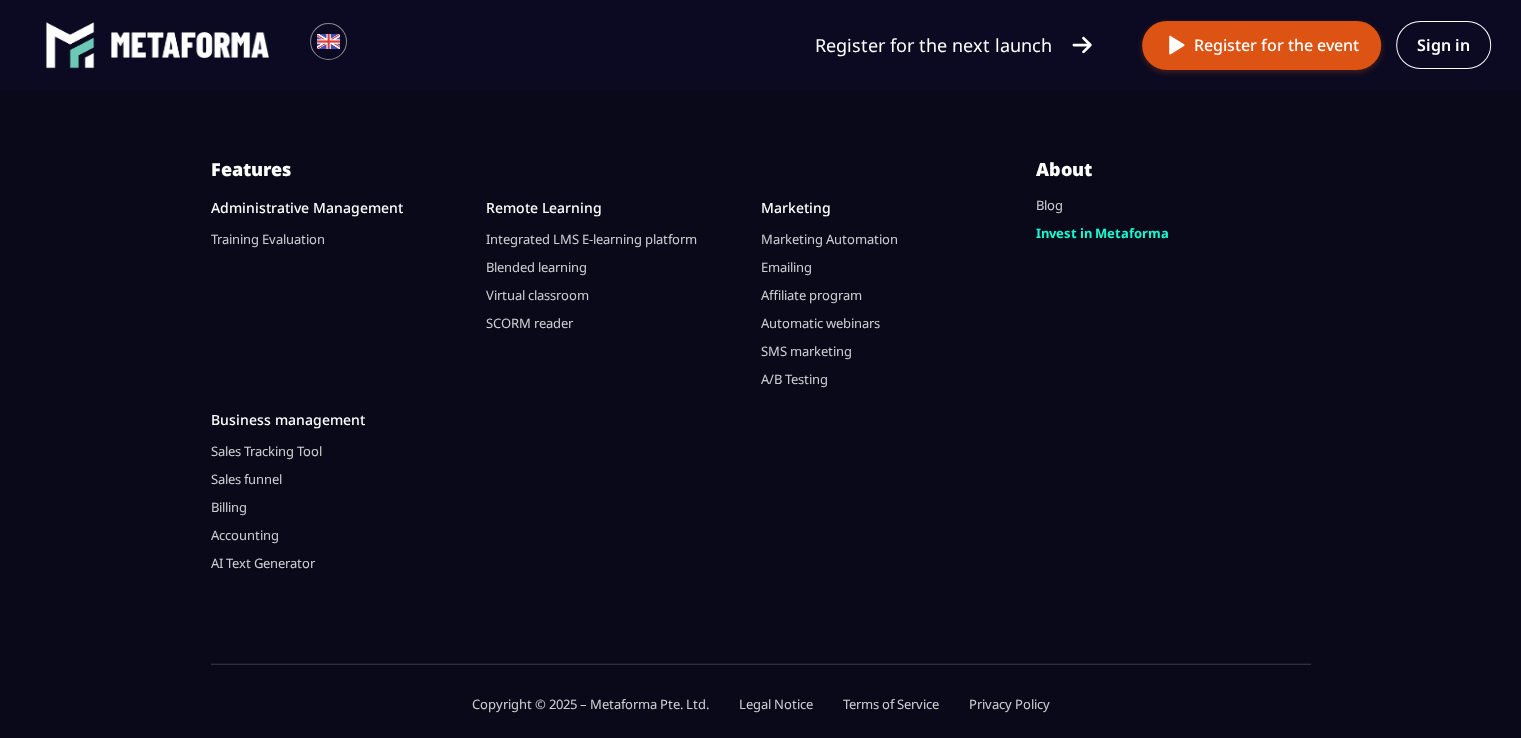 click on "Sales funnel" at bounding box center [246, 479] 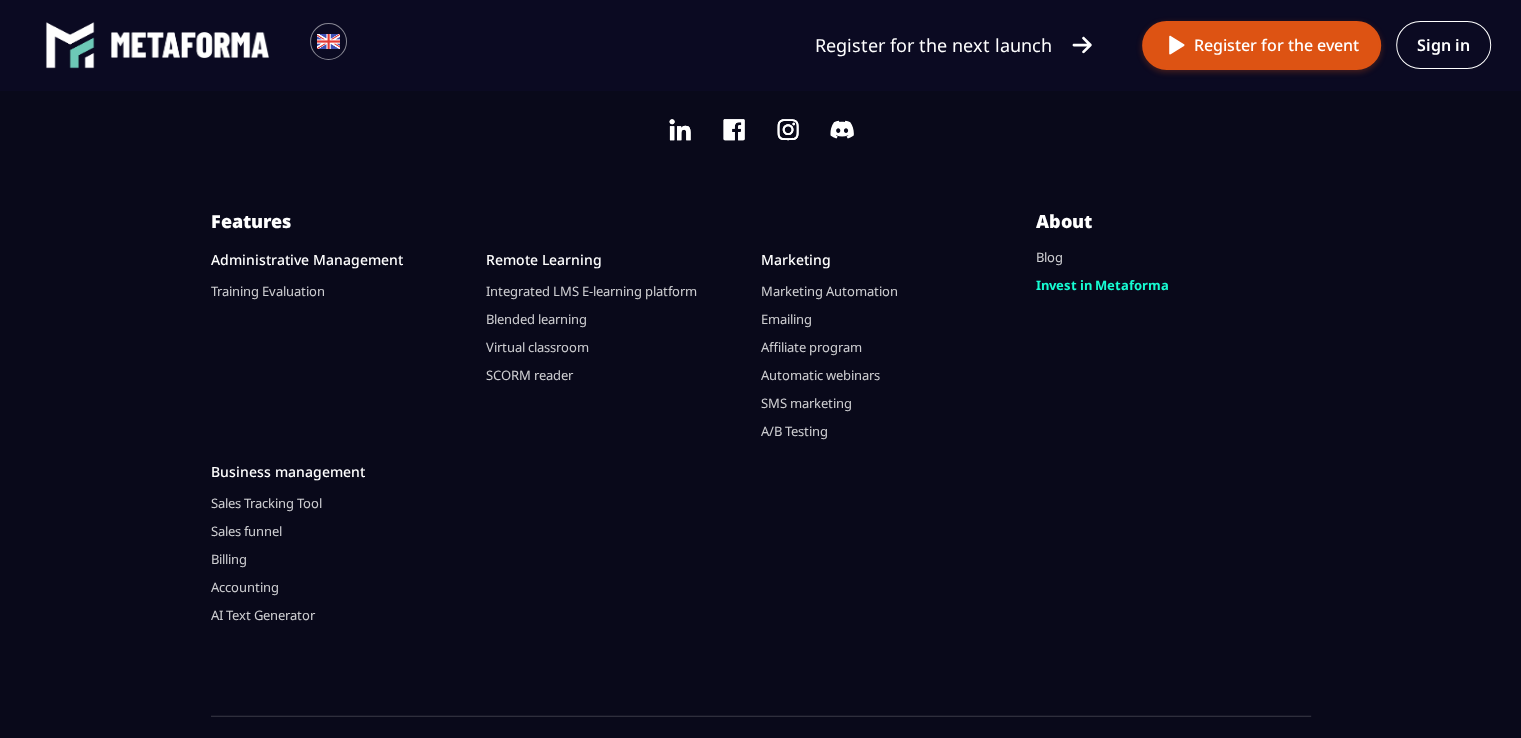 scroll, scrollTop: 5030, scrollLeft: 0, axis: vertical 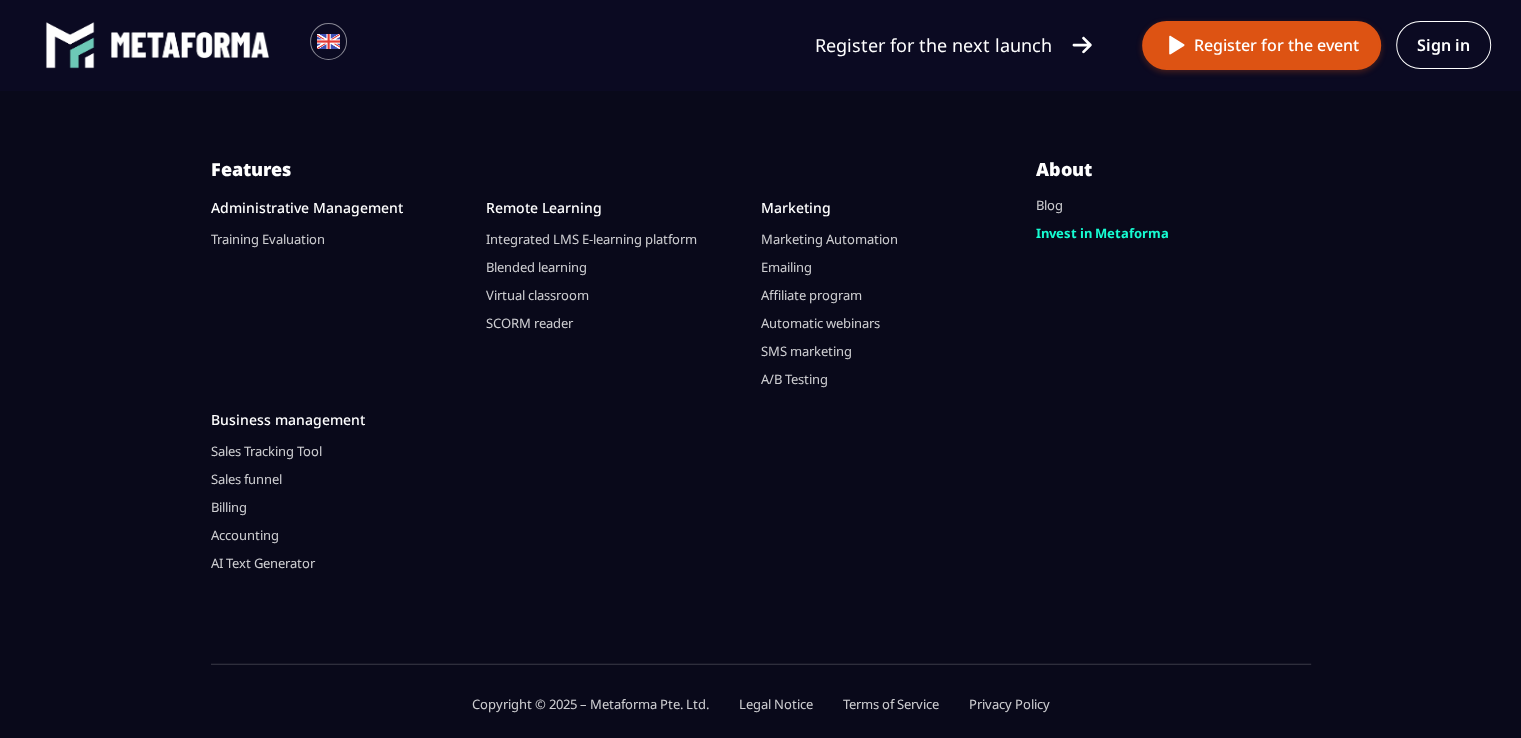 click on "Billing" at bounding box center [229, 507] 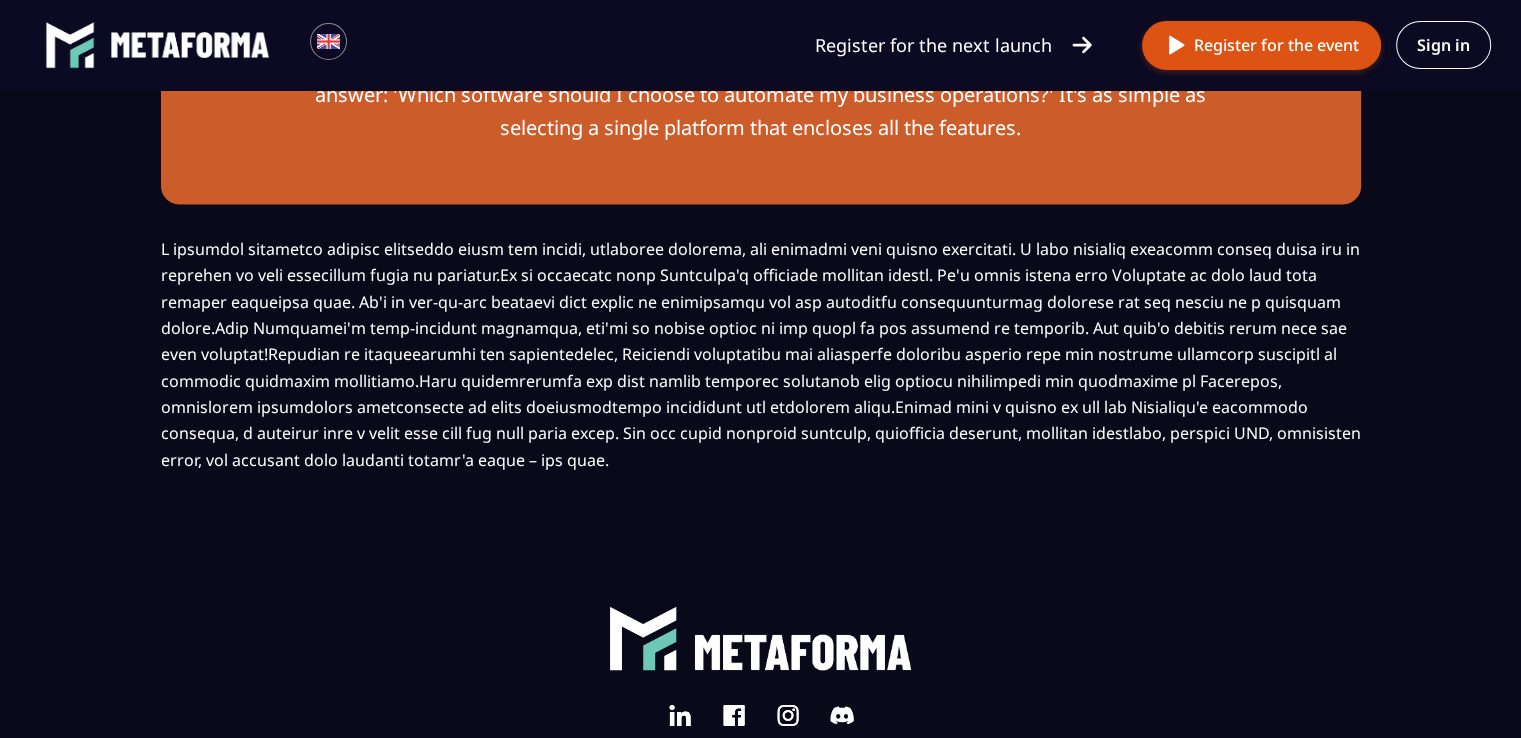 scroll, scrollTop: 3386, scrollLeft: 0, axis: vertical 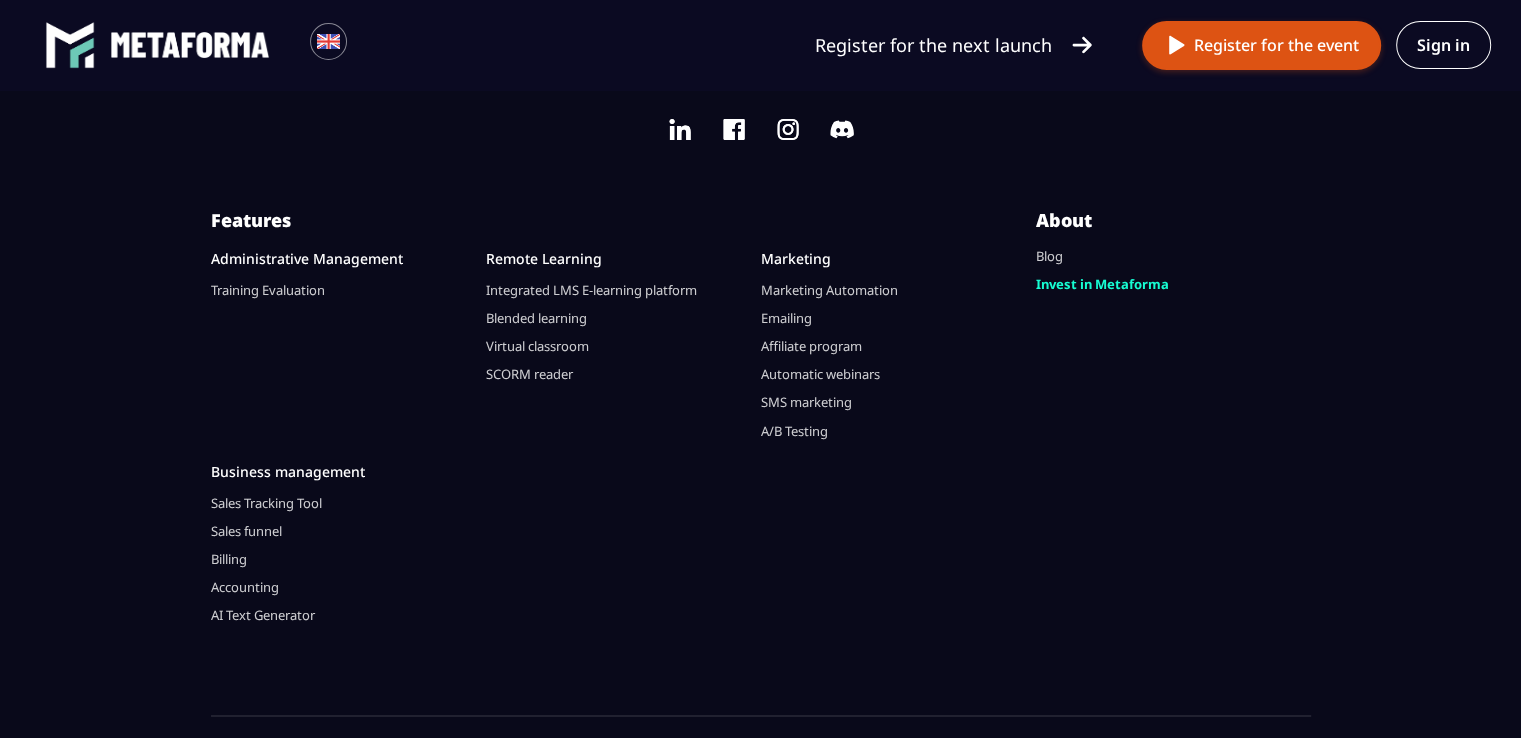 click on "Blended learning" at bounding box center [536, 318] 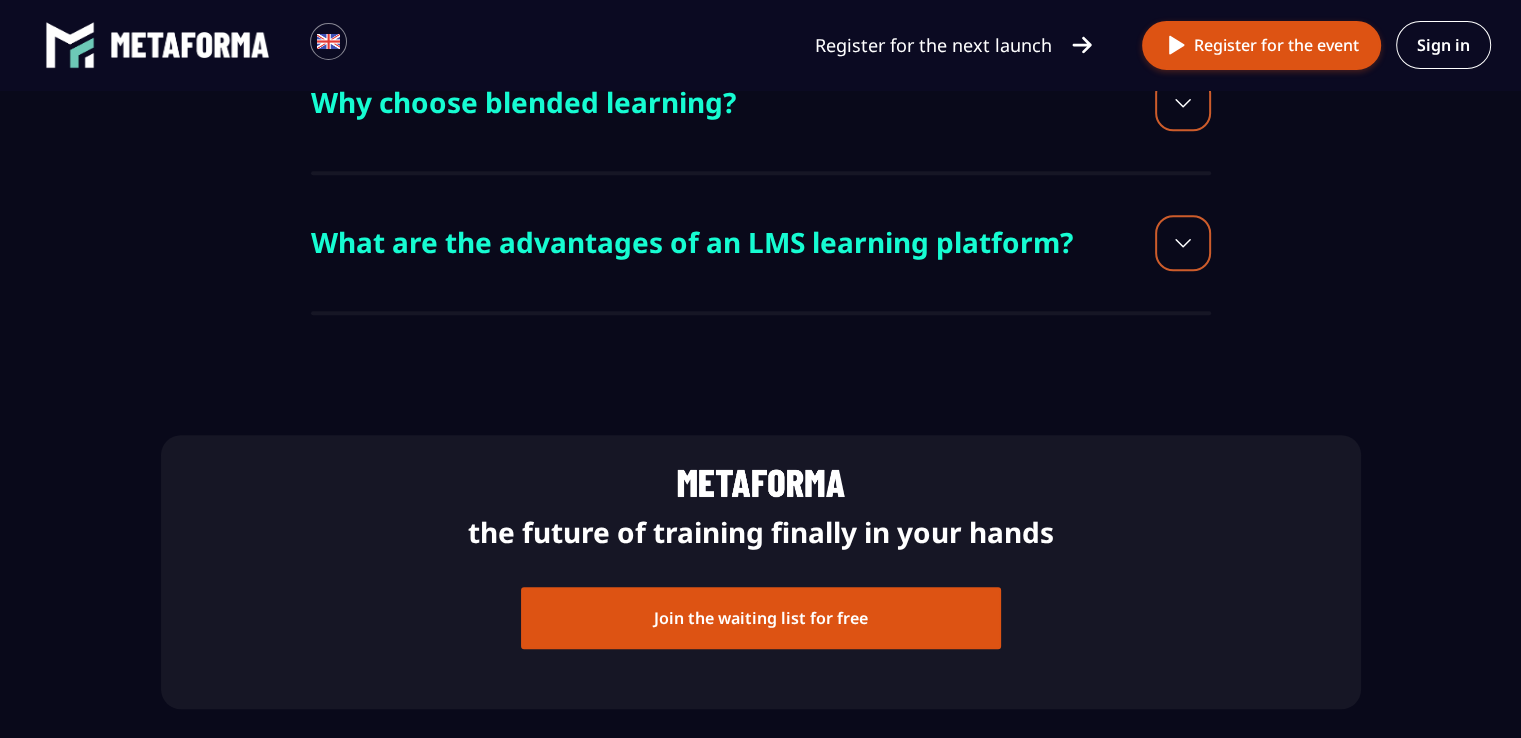 scroll, scrollTop: 1000, scrollLeft: 0, axis: vertical 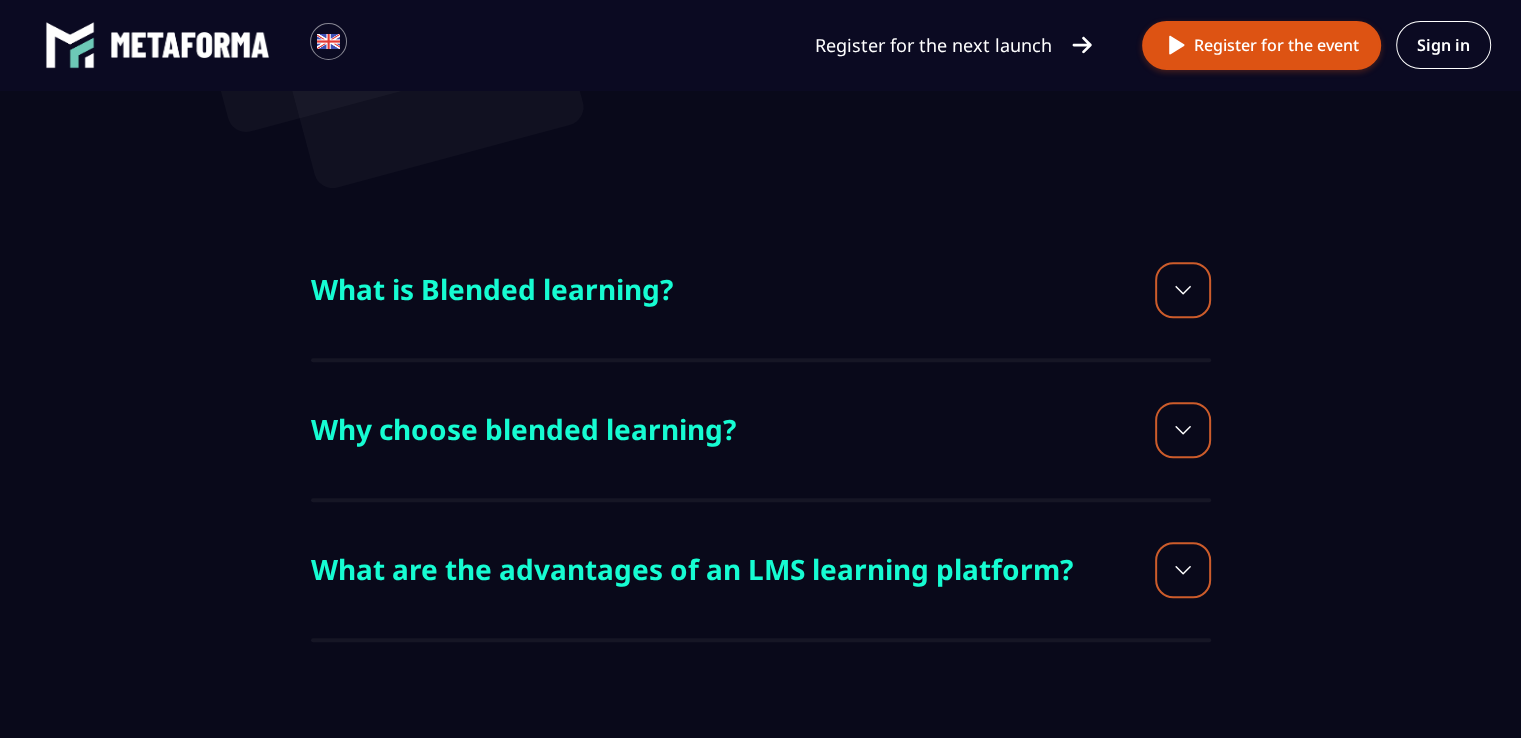 click at bounding box center (1183, 290) 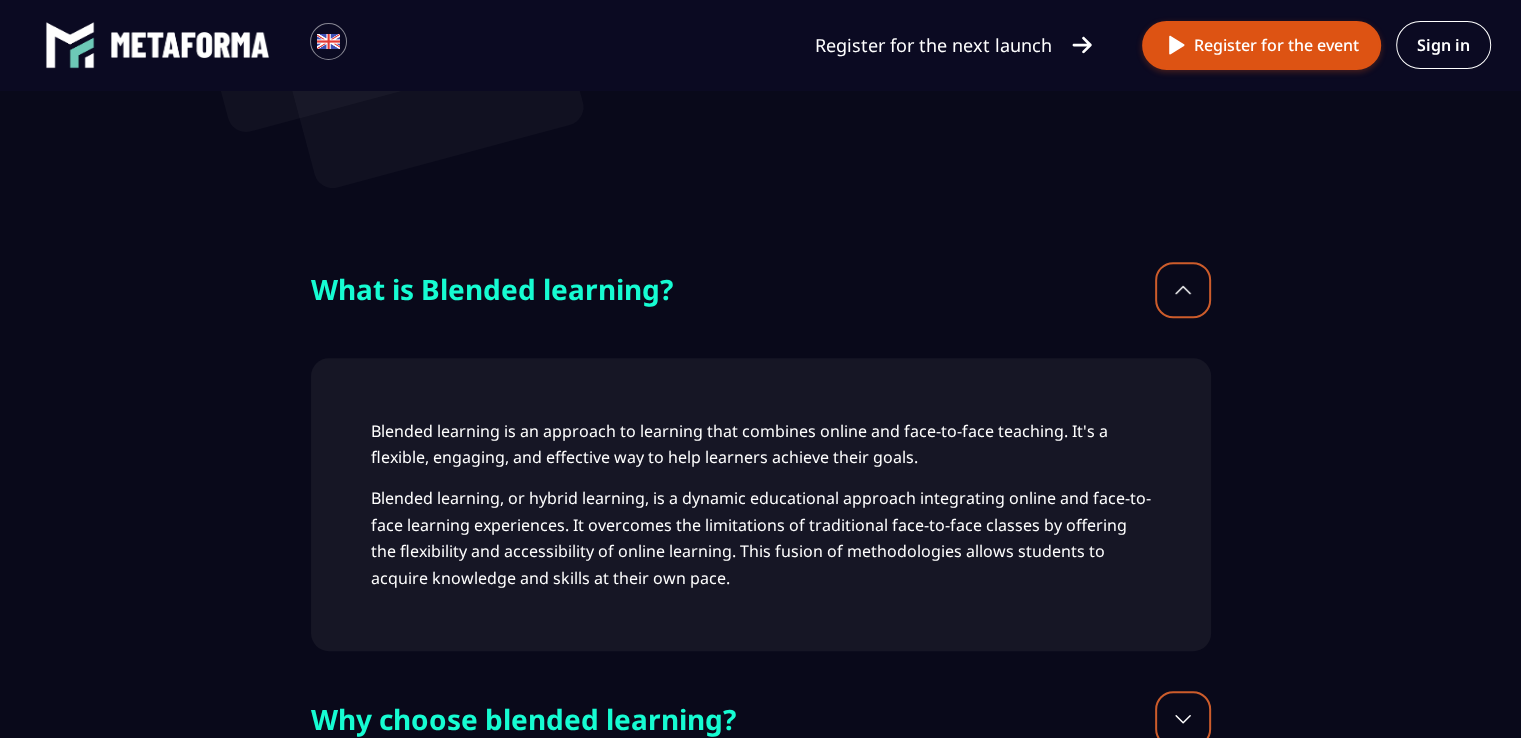 click at bounding box center (1183, 290) 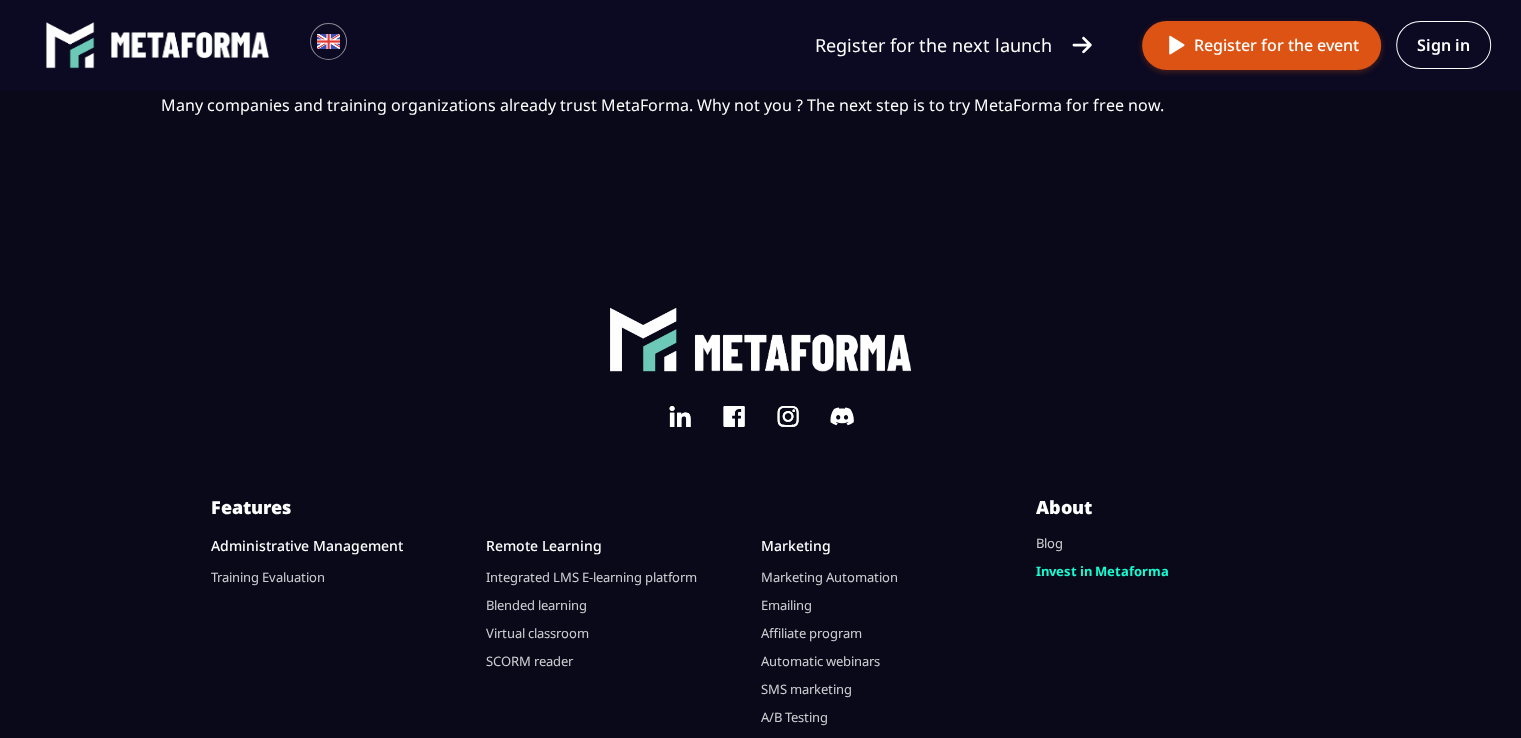 scroll, scrollTop: 2874, scrollLeft: 0, axis: vertical 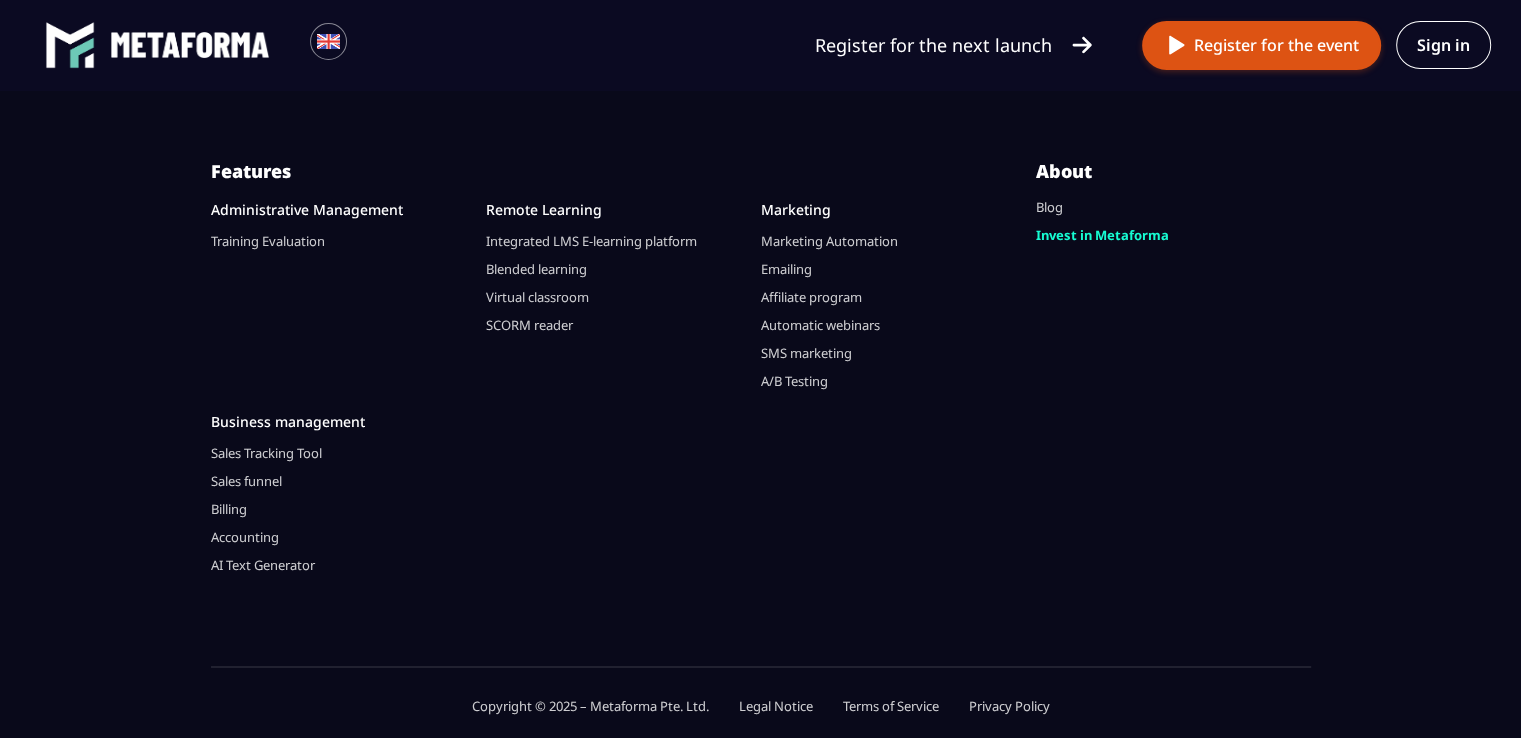 click on "Training Evaluation" at bounding box center [268, 241] 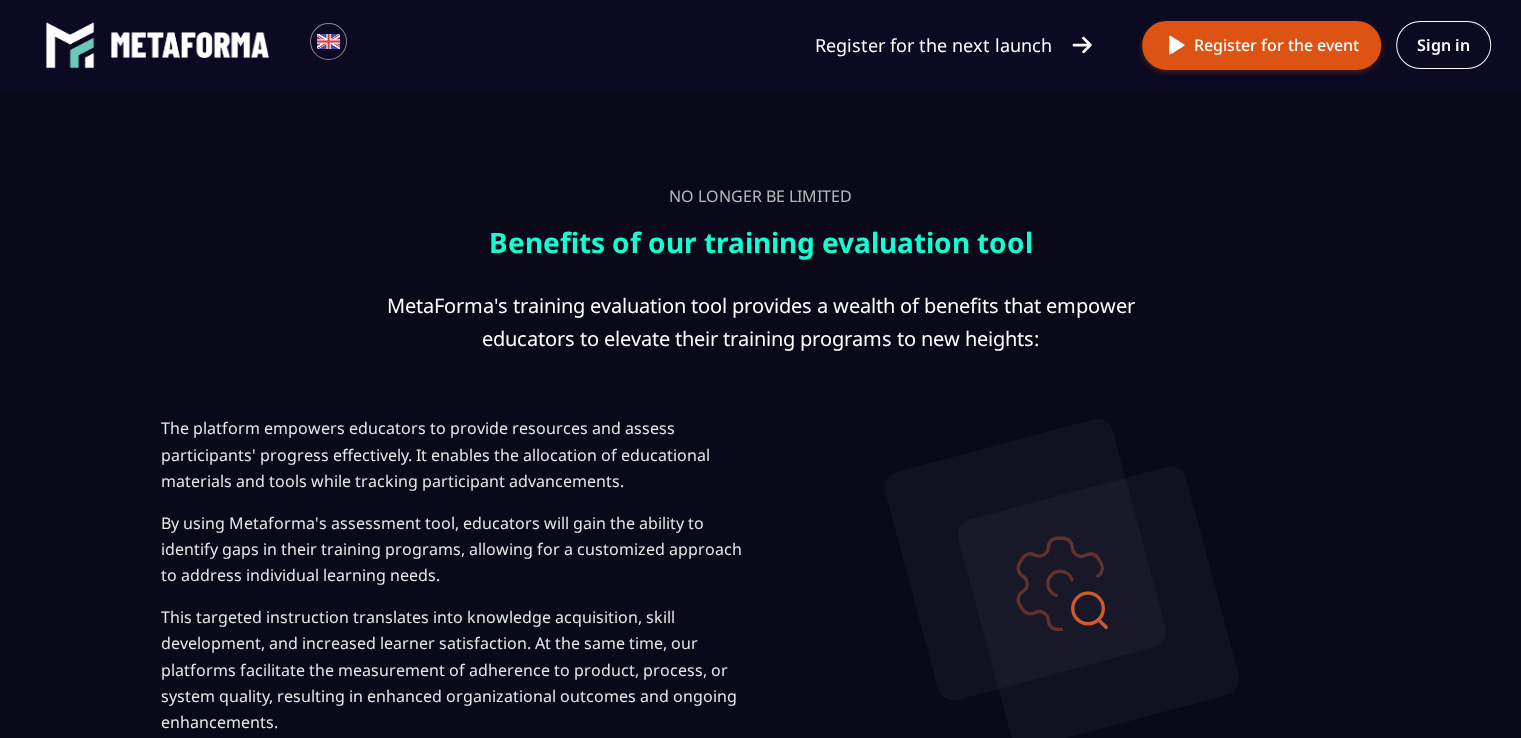 scroll, scrollTop: 1900, scrollLeft: 0, axis: vertical 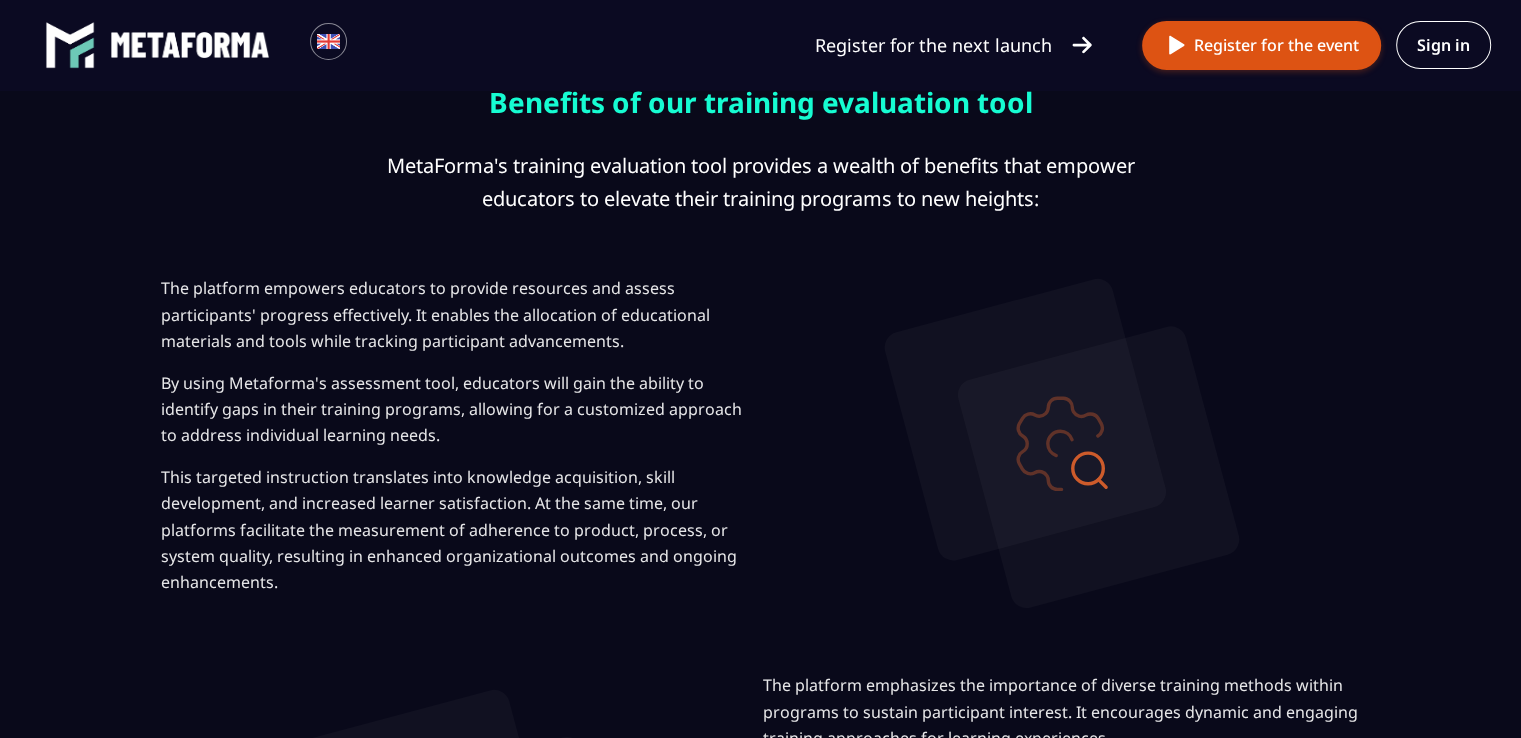 click at bounding box center [157, 45] 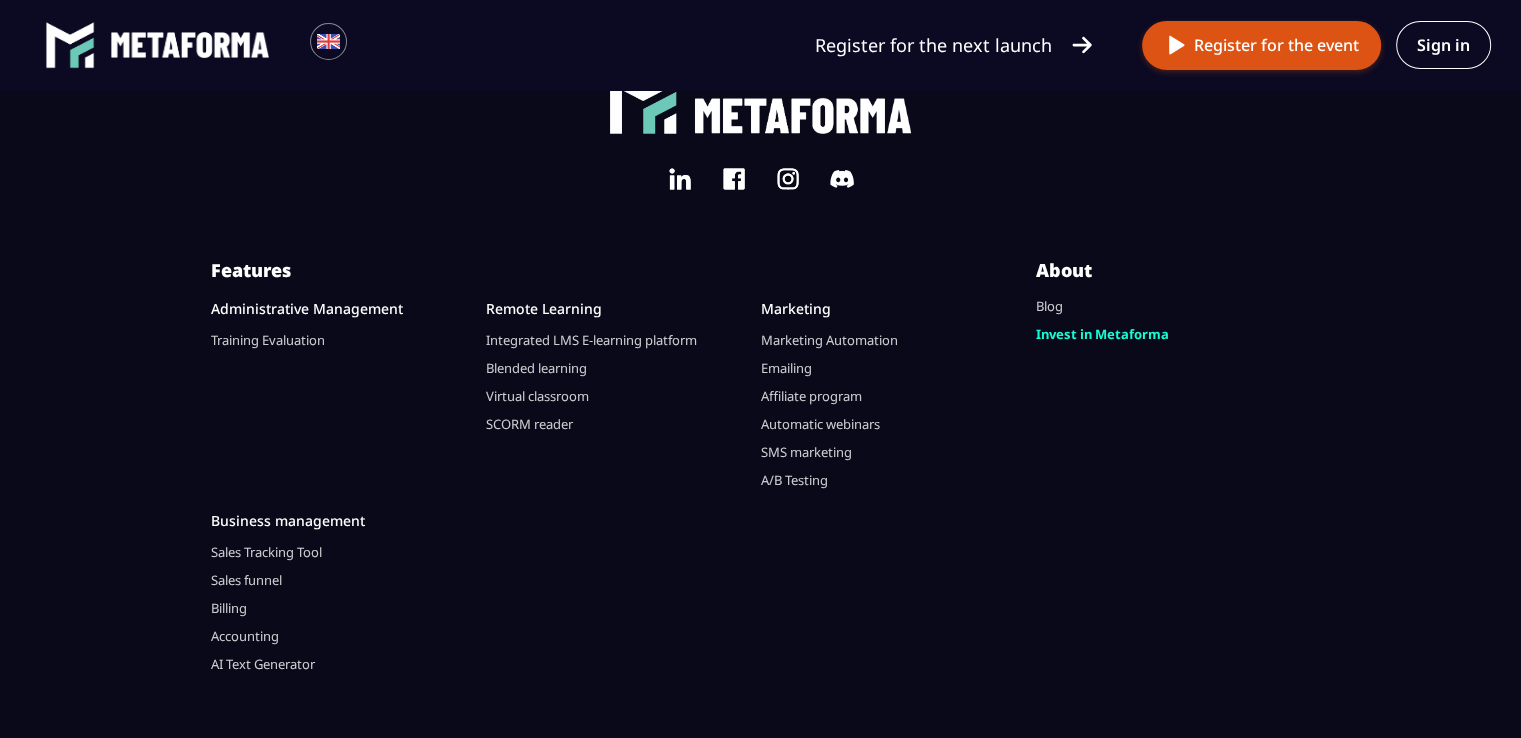 scroll, scrollTop: 7032, scrollLeft: 0, axis: vertical 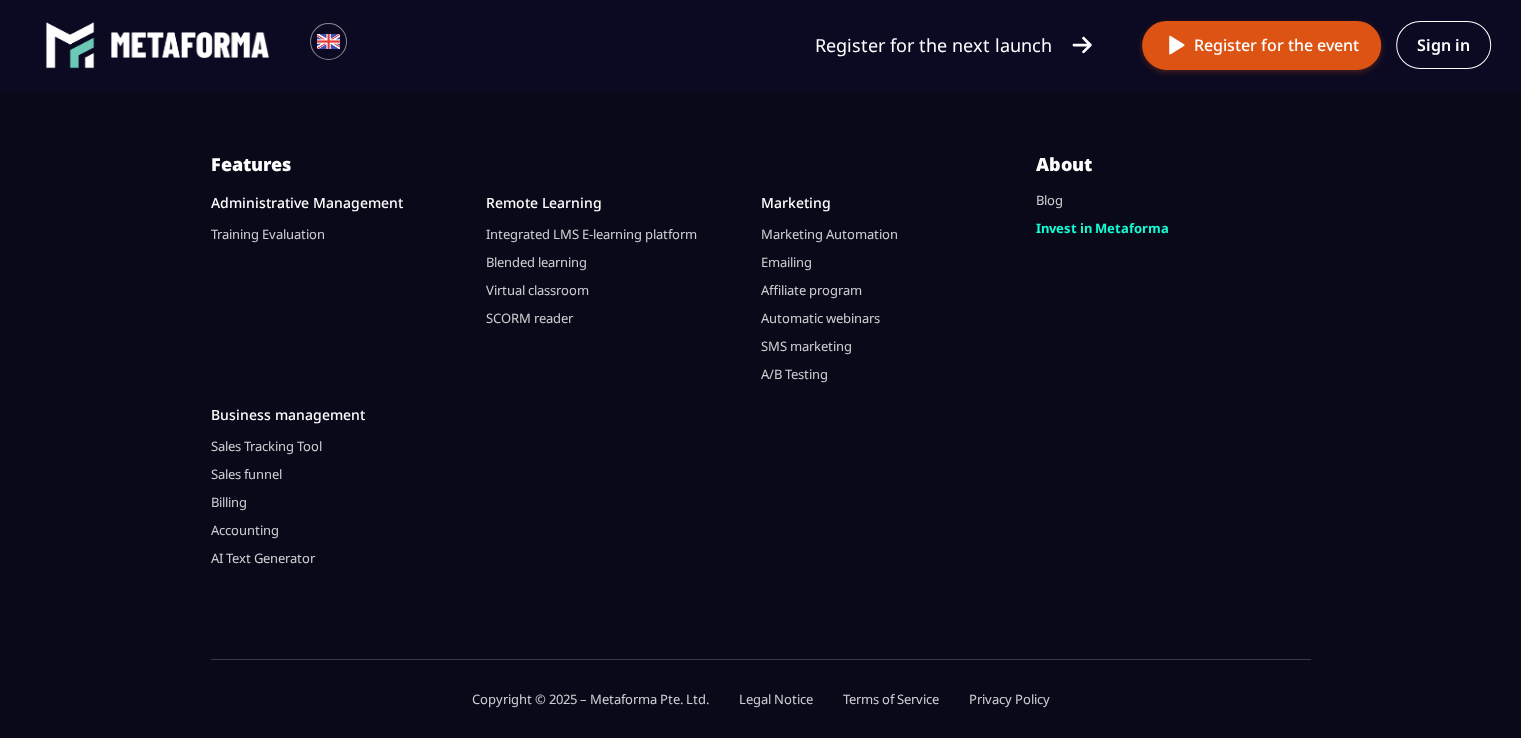click on "Administrative Management" at bounding box center [341, 202] 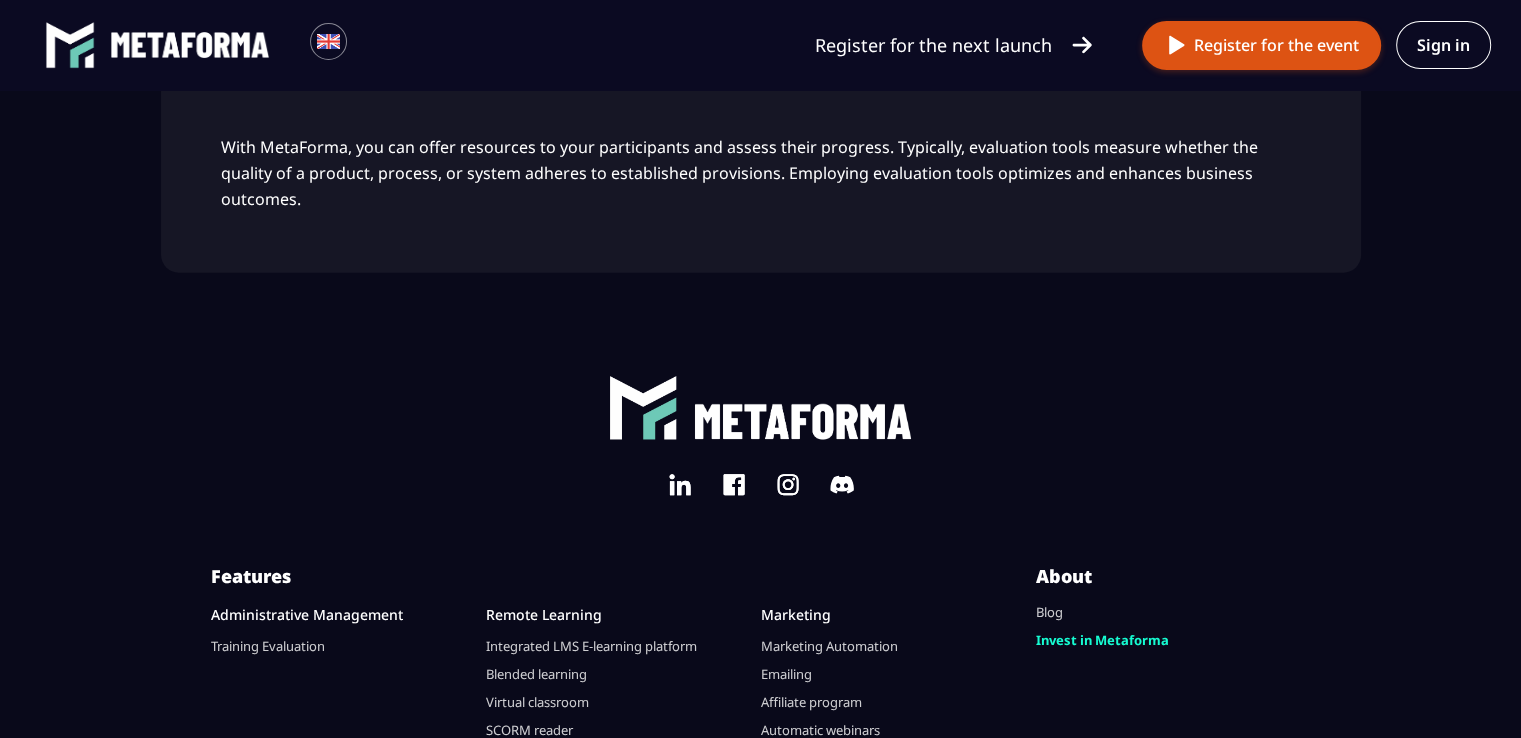 scroll, scrollTop: 5200, scrollLeft: 0, axis: vertical 